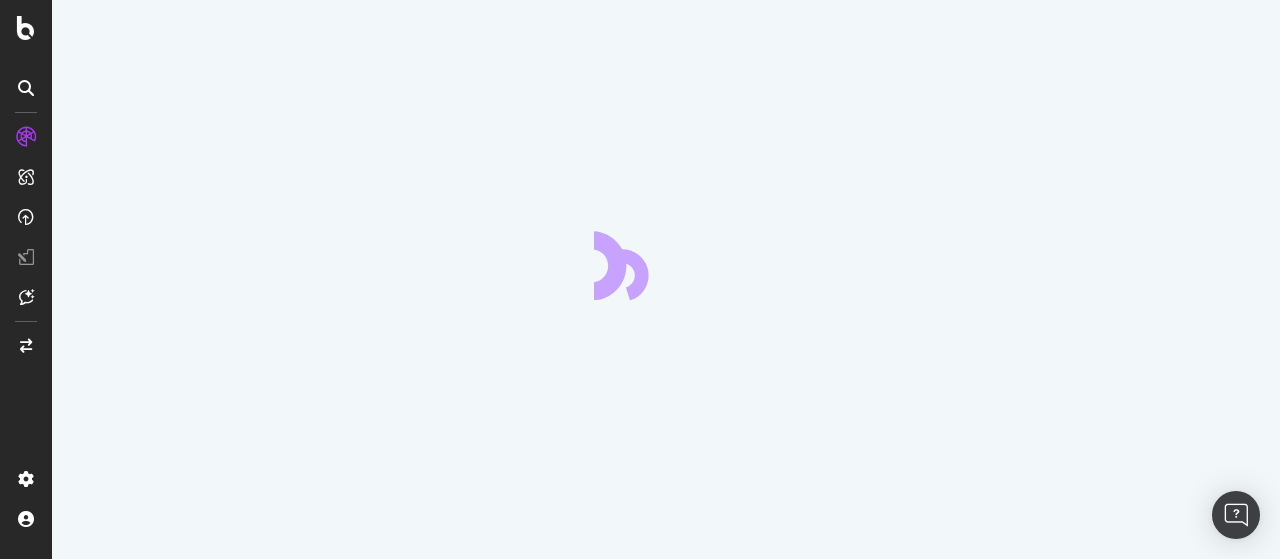 scroll, scrollTop: 0, scrollLeft: 0, axis: both 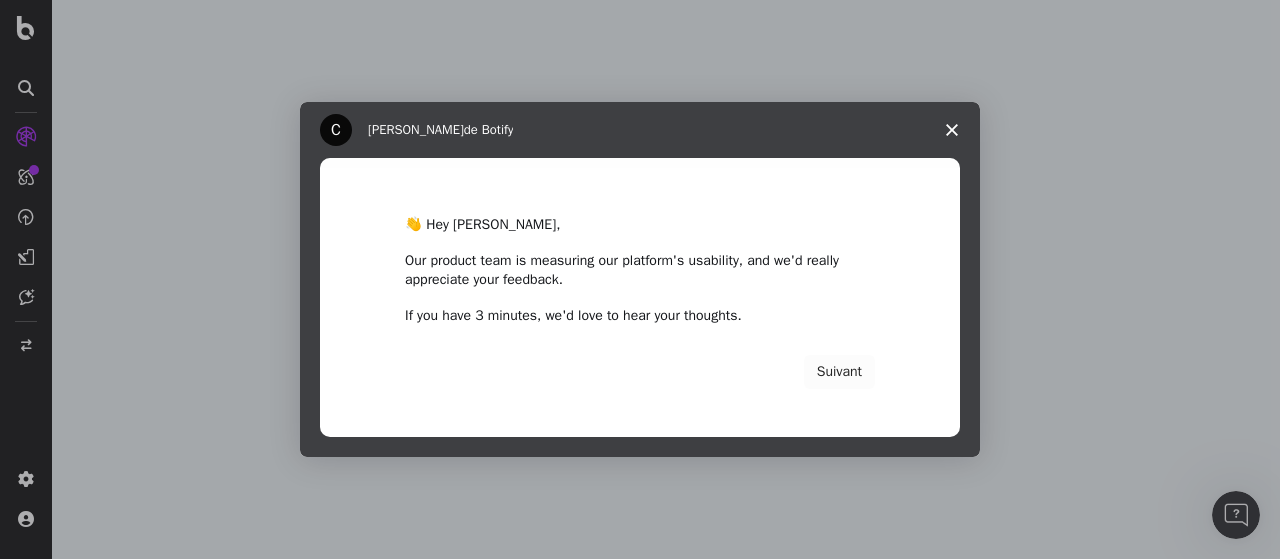 click 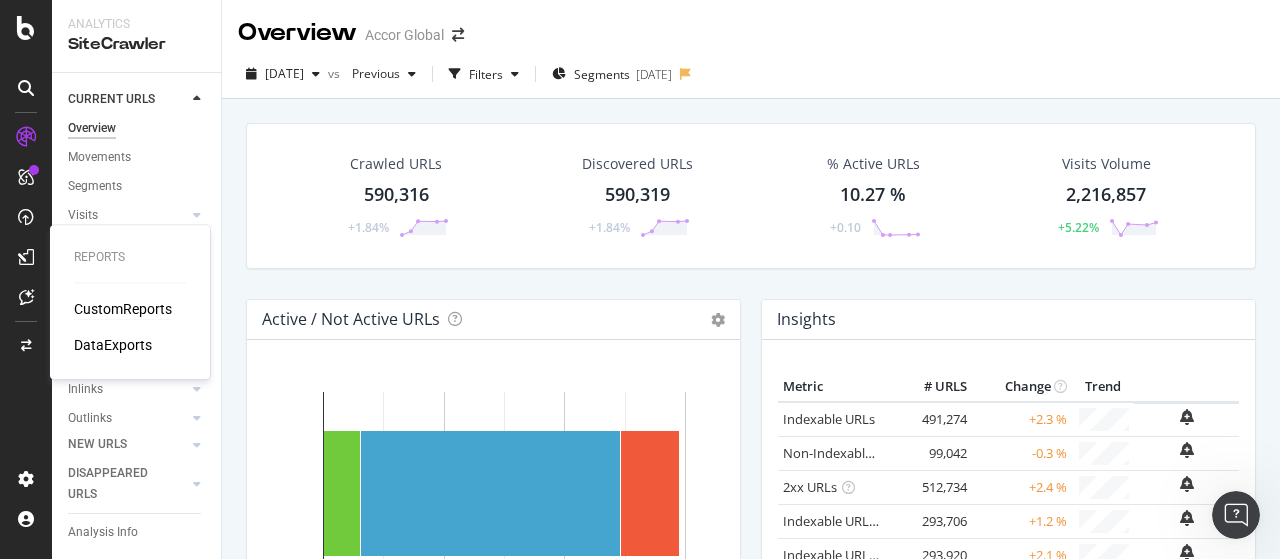 click on "CustomReports" at bounding box center [123, 309] 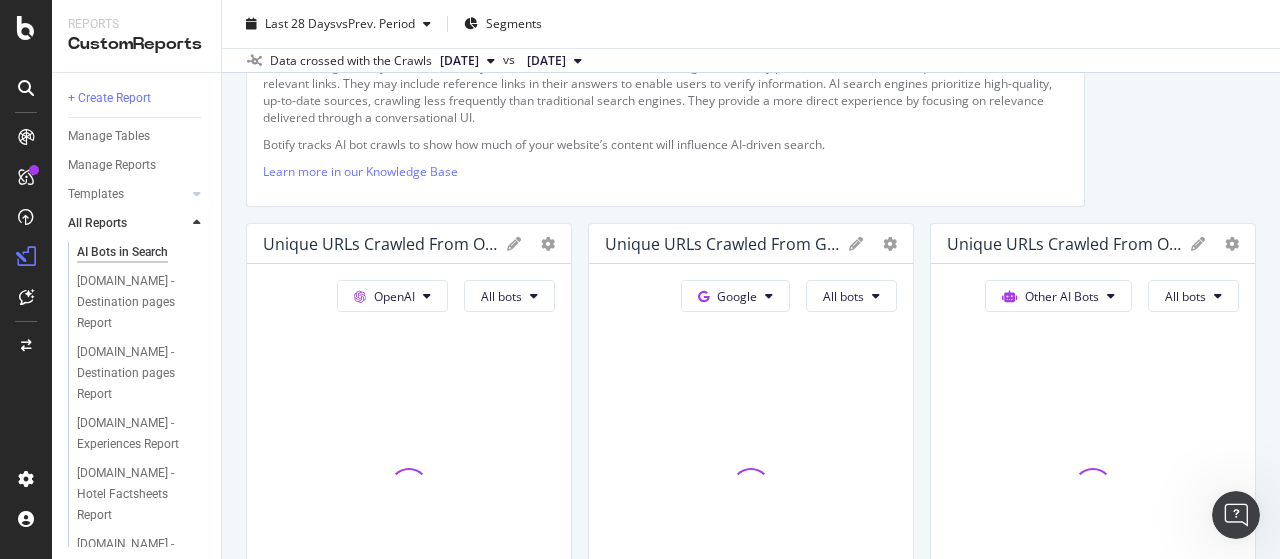 scroll, scrollTop: 0, scrollLeft: 0, axis: both 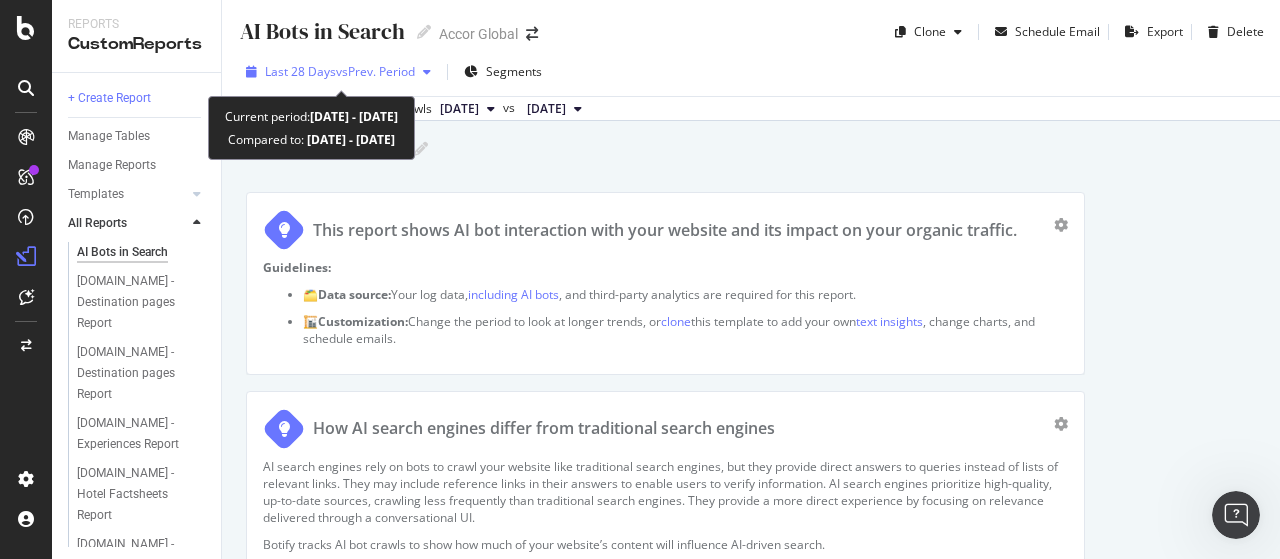 click on "vs  Prev. Period" at bounding box center [375, 71] 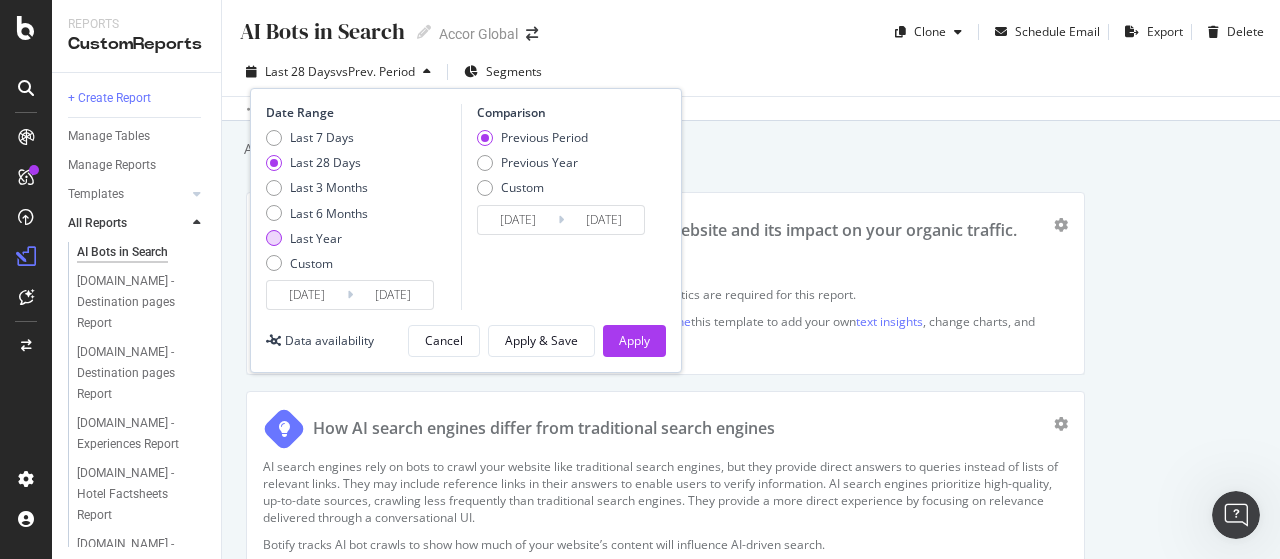 click on "Last Year" at bounding box center (316, 238) 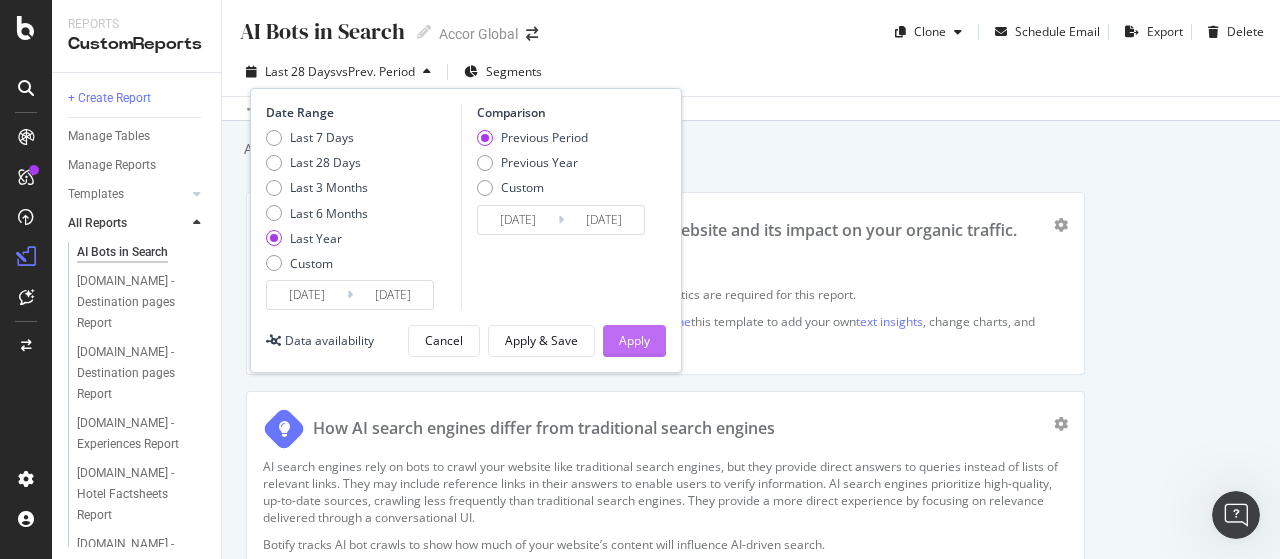 click on "Apply" at bounding box center [634, 340] 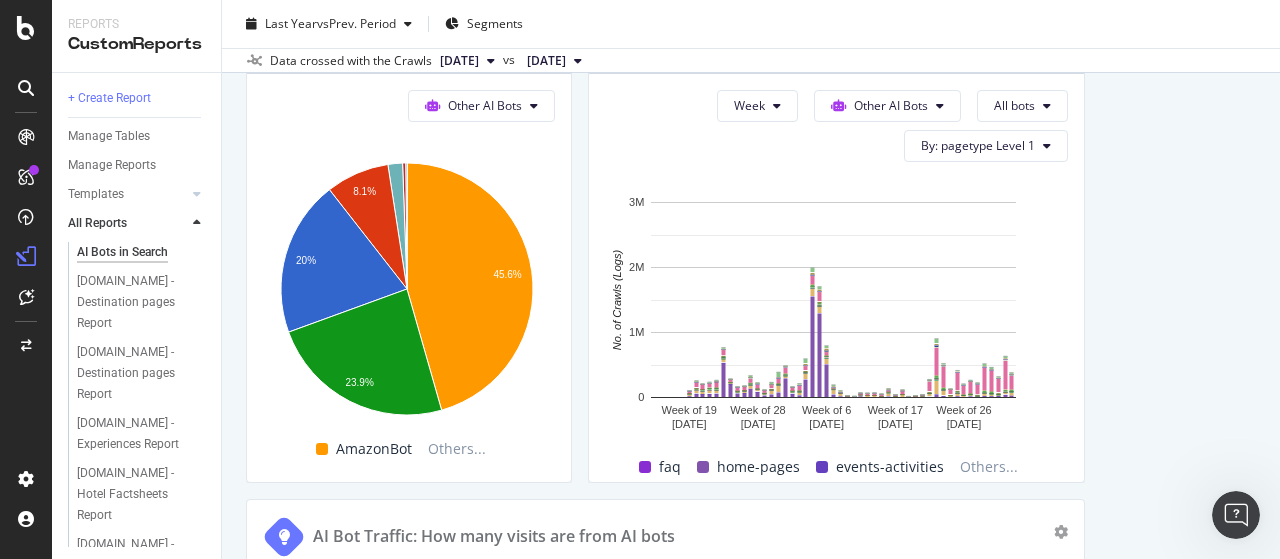 scroll, scrollTop: 3200, scrollLeft: 0, axis: vertical 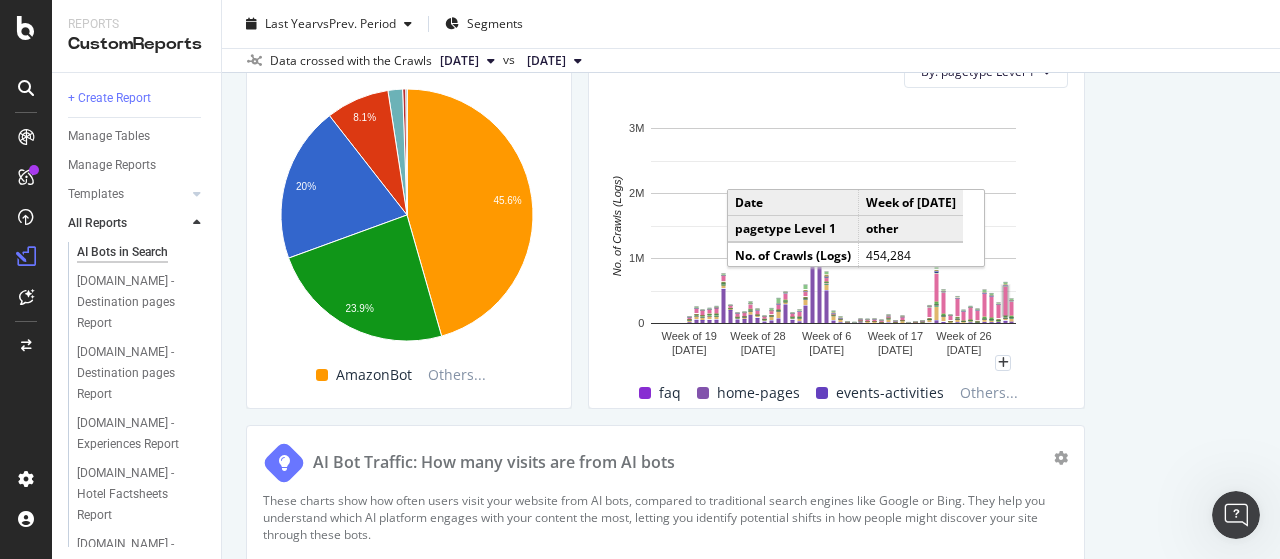 click 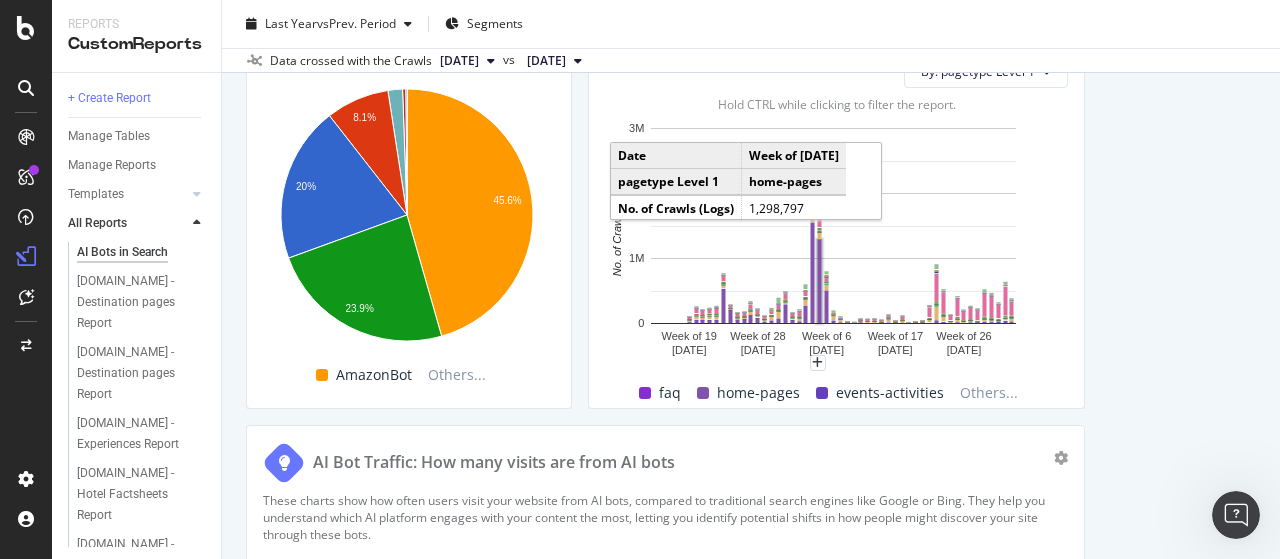 click 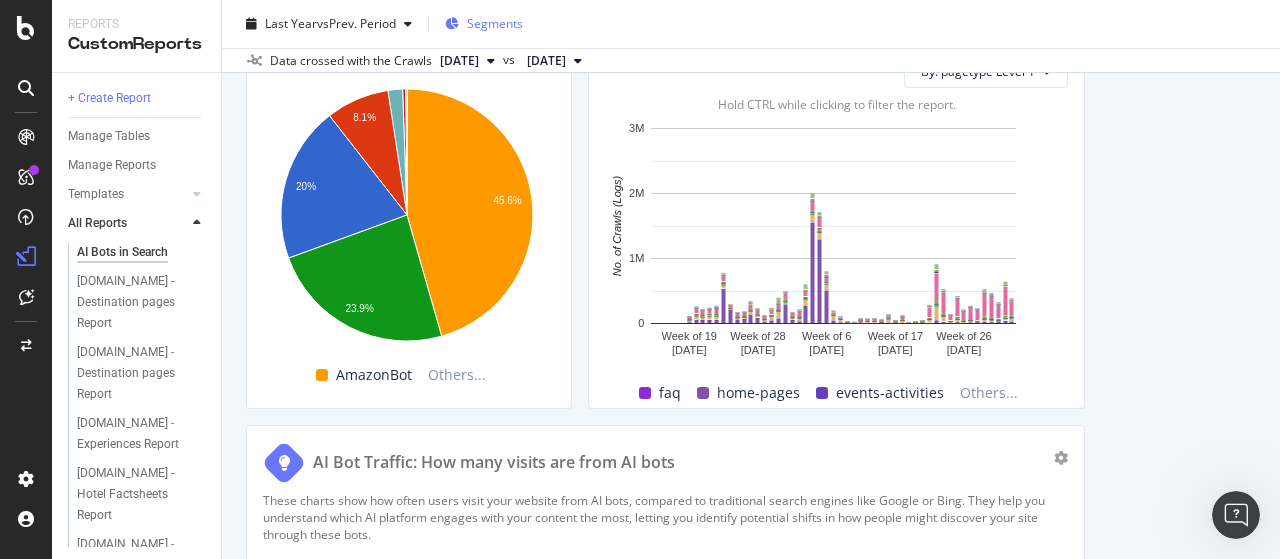 click on "Segments" at bounding box center [495, 23] 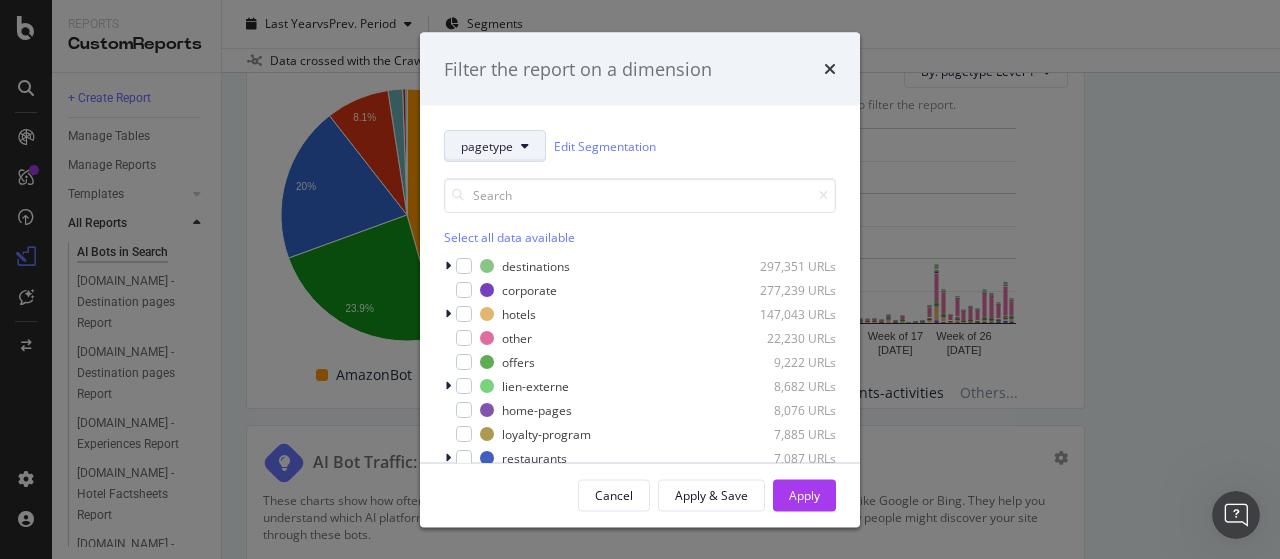 click on "pagetype" at bounding box center (495, 146) 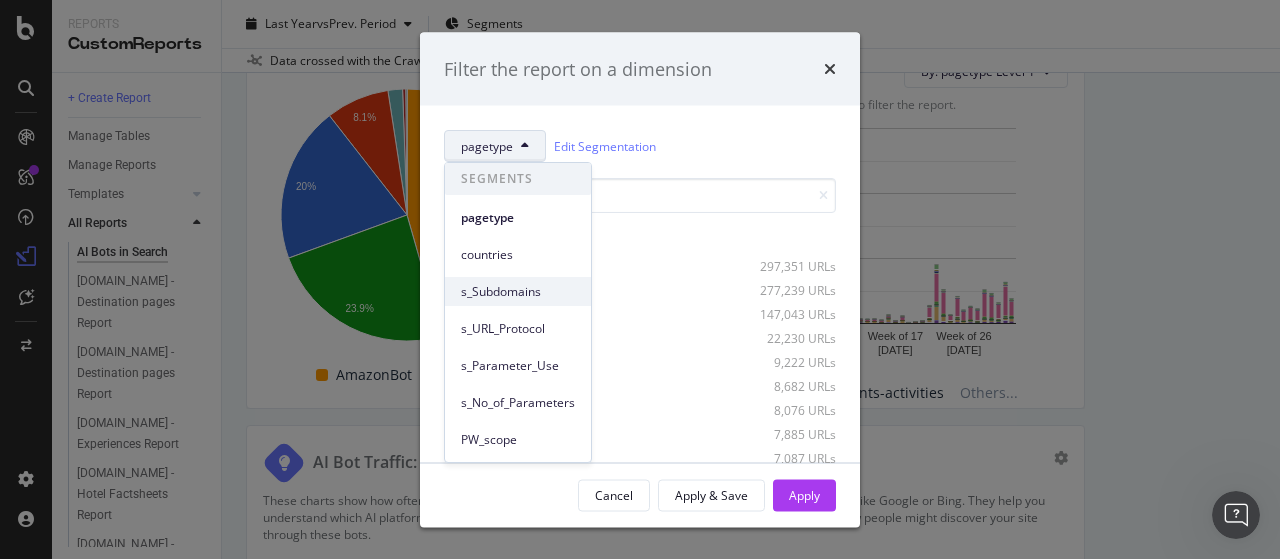 click on "s_Subdomains" at bounding box center [518, 292] 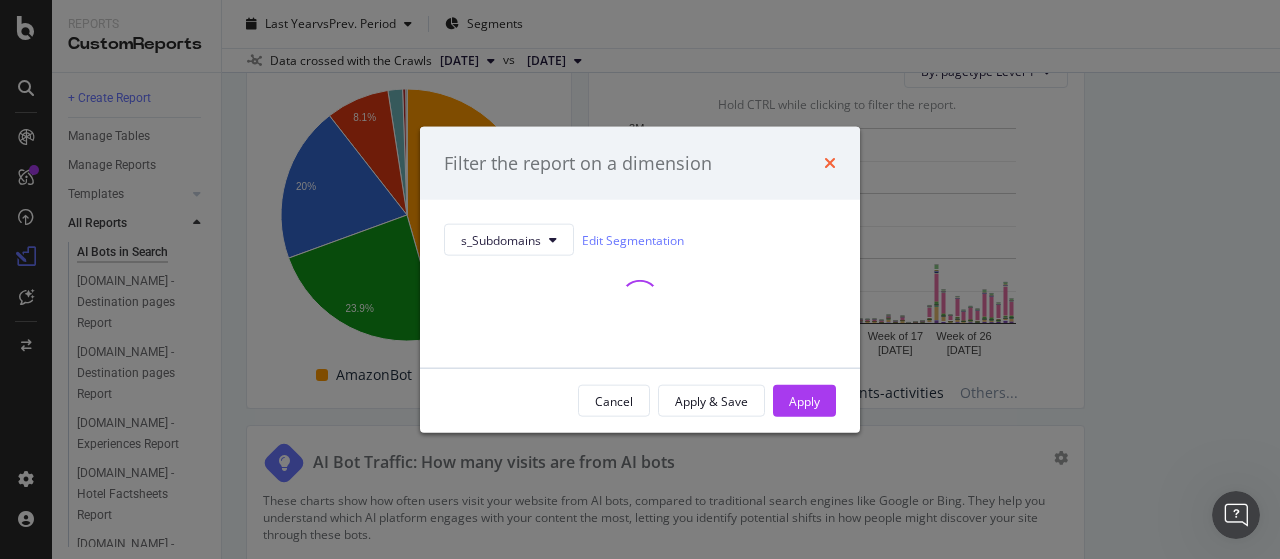 click at bounding box center [830, 163] 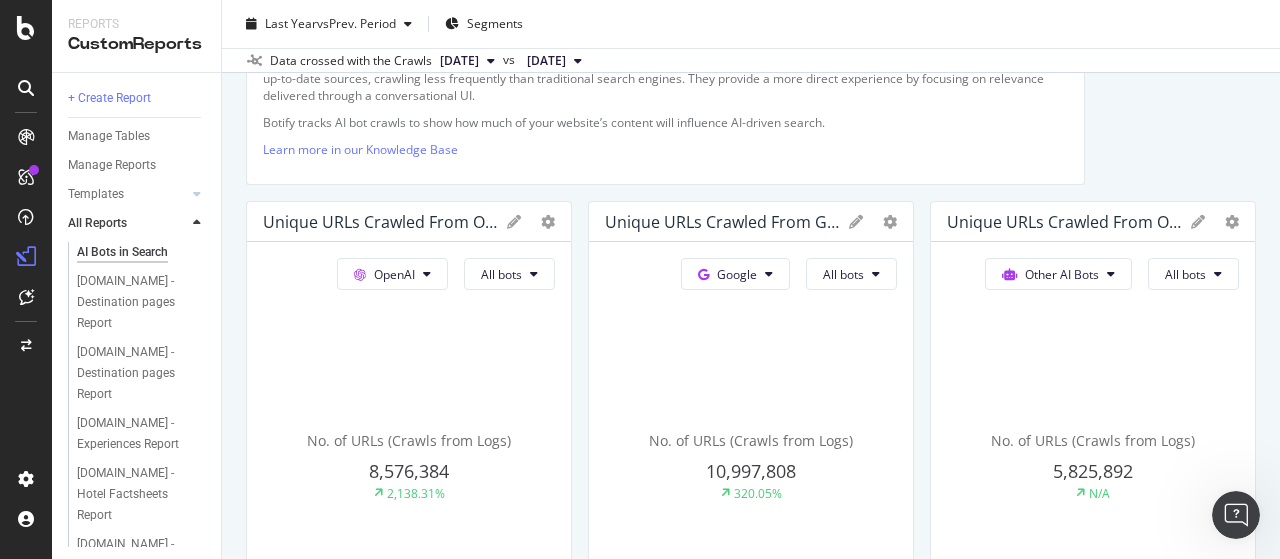 scroll, scrollTop: 0, scrollLeft: 0, axis: both 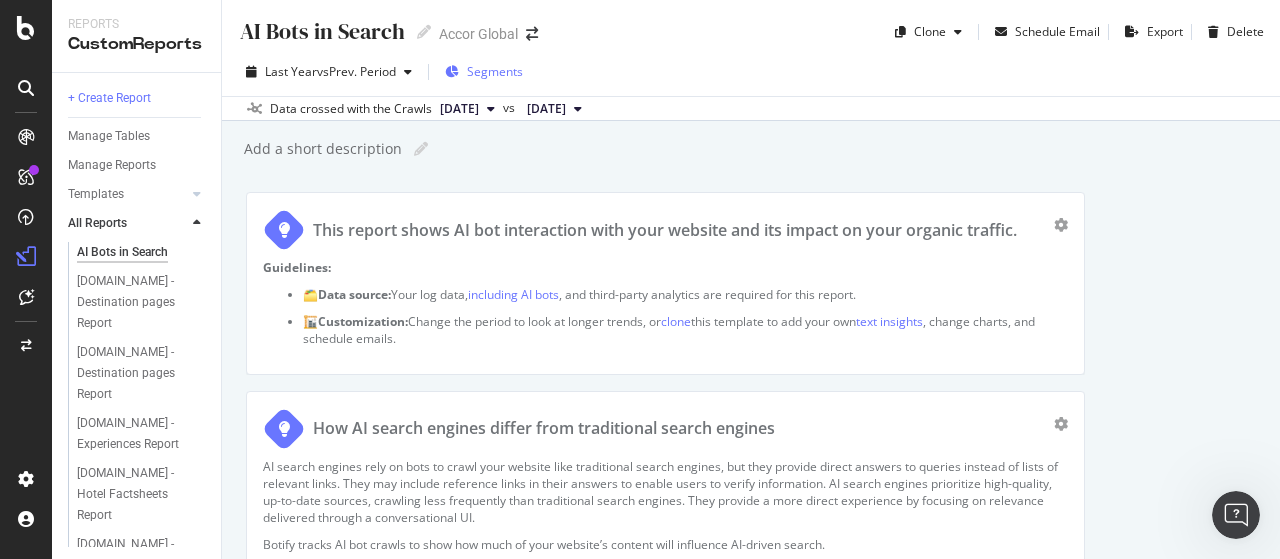click on "Segments" at bounding box center [495, 71] 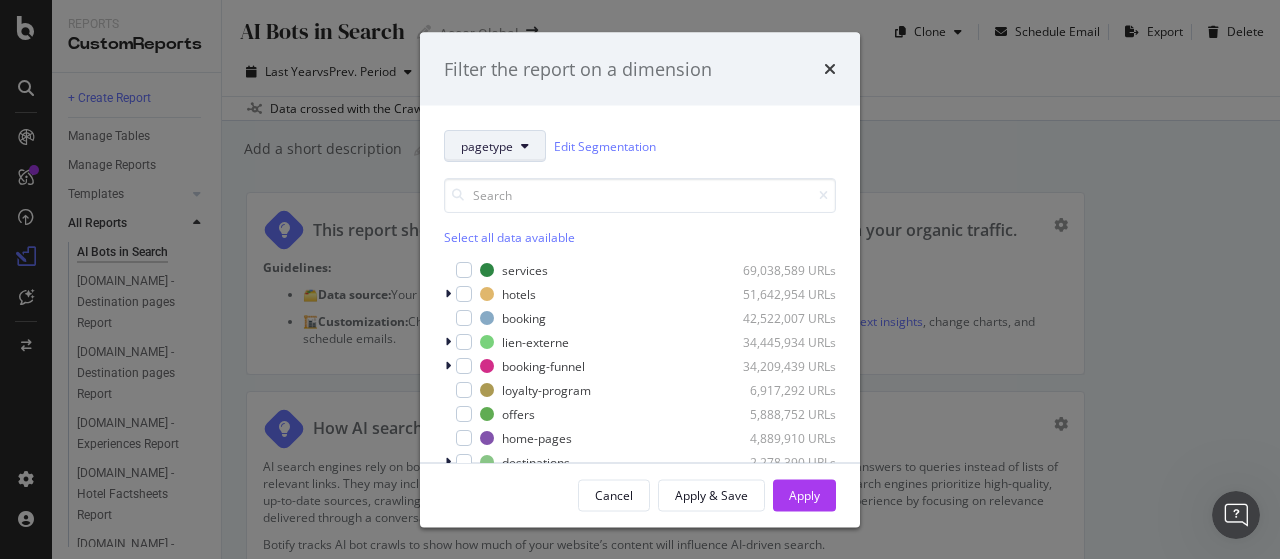 click on "pagetype" at bounding box center (487, 145) 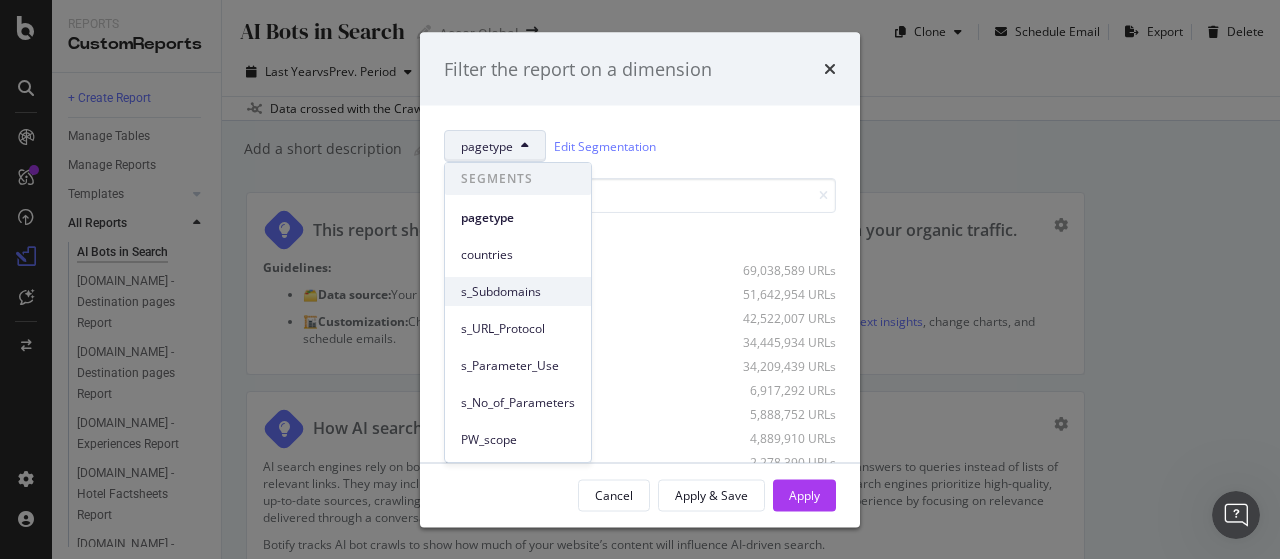 click on "s_Subdomains" at bounding box center [518, 292] 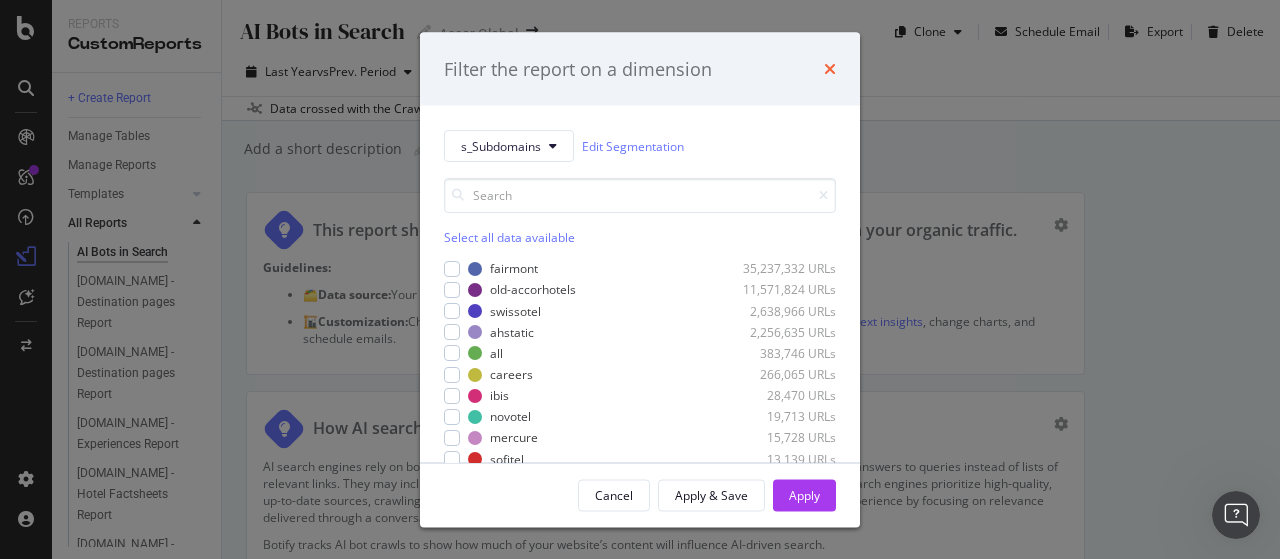 click at bounding box center (830, 69) 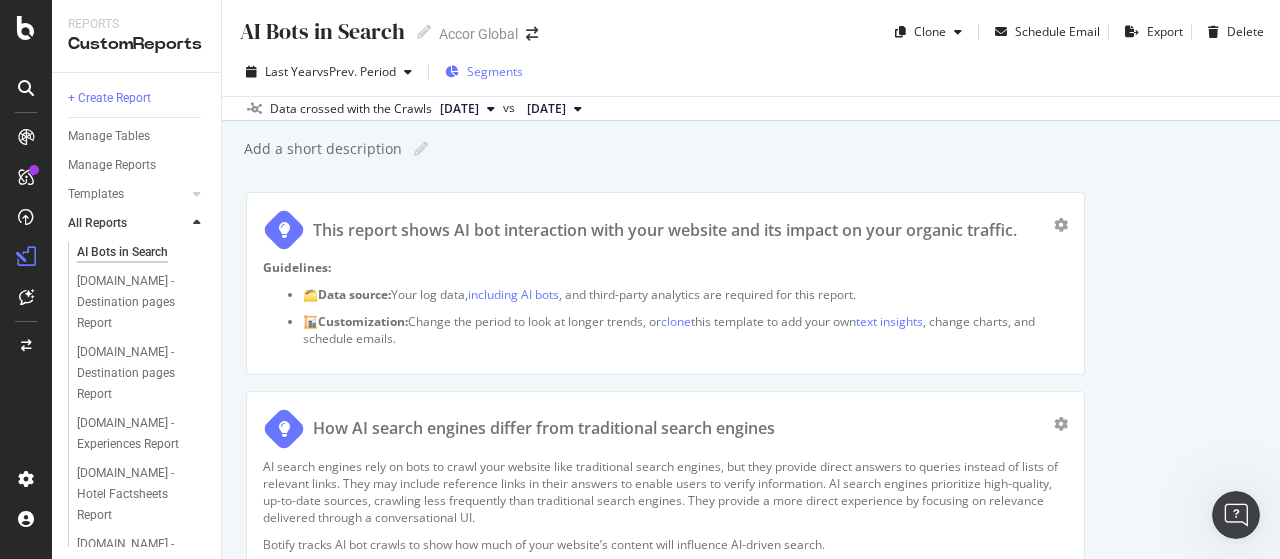 click on "Segments" at bounding box center (495, 71) 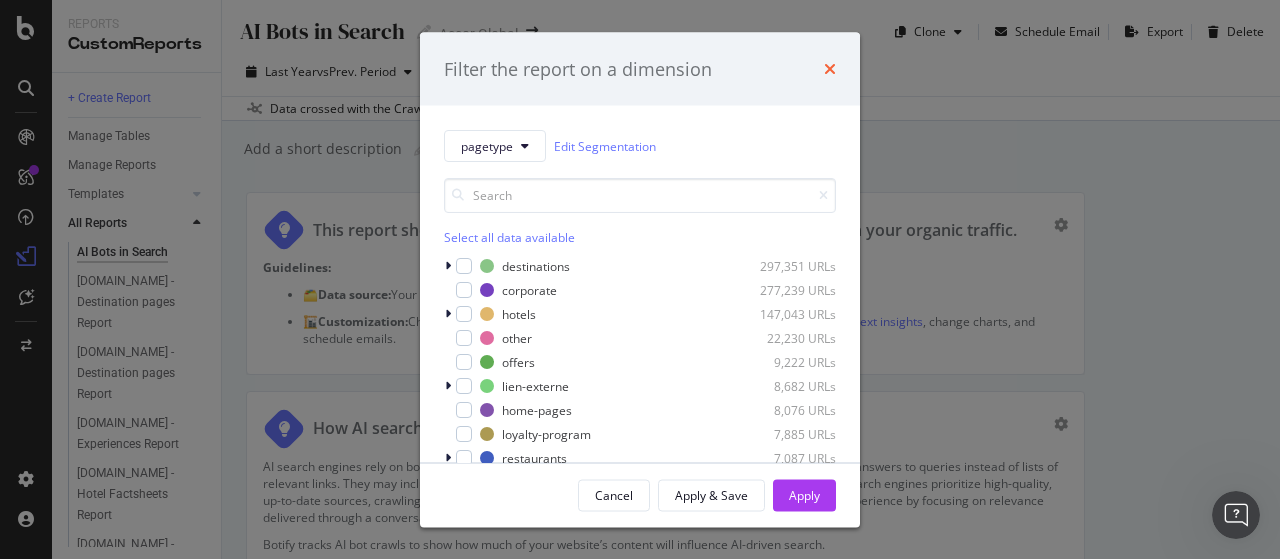 click at bounding box center [830, 69] 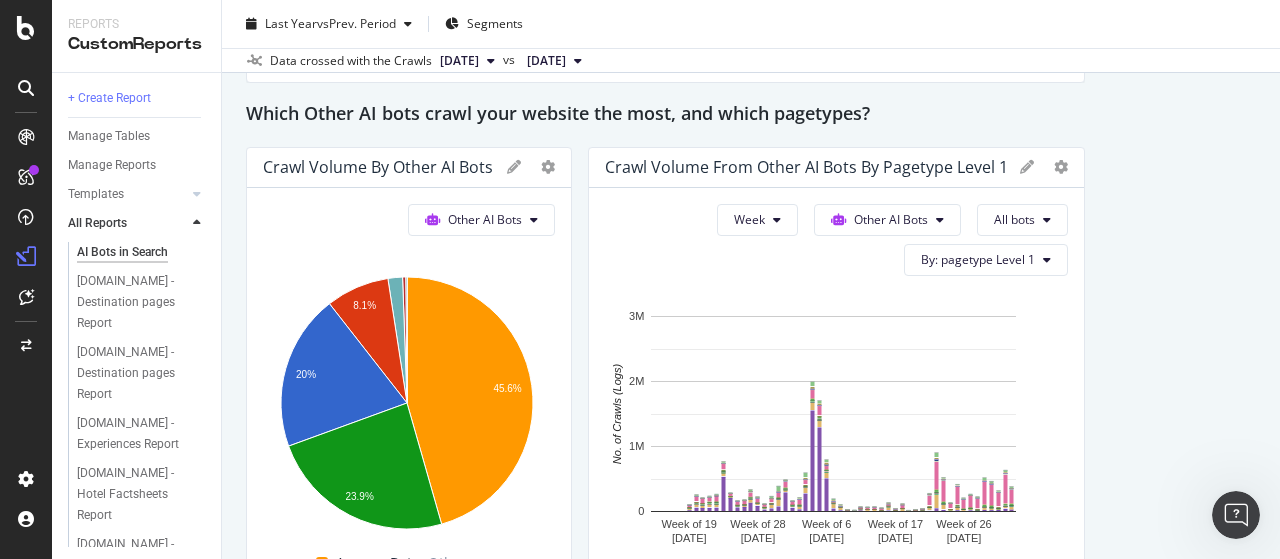 scroll, scrollTop: 3200, scrollLeft: 0, axis: vertical 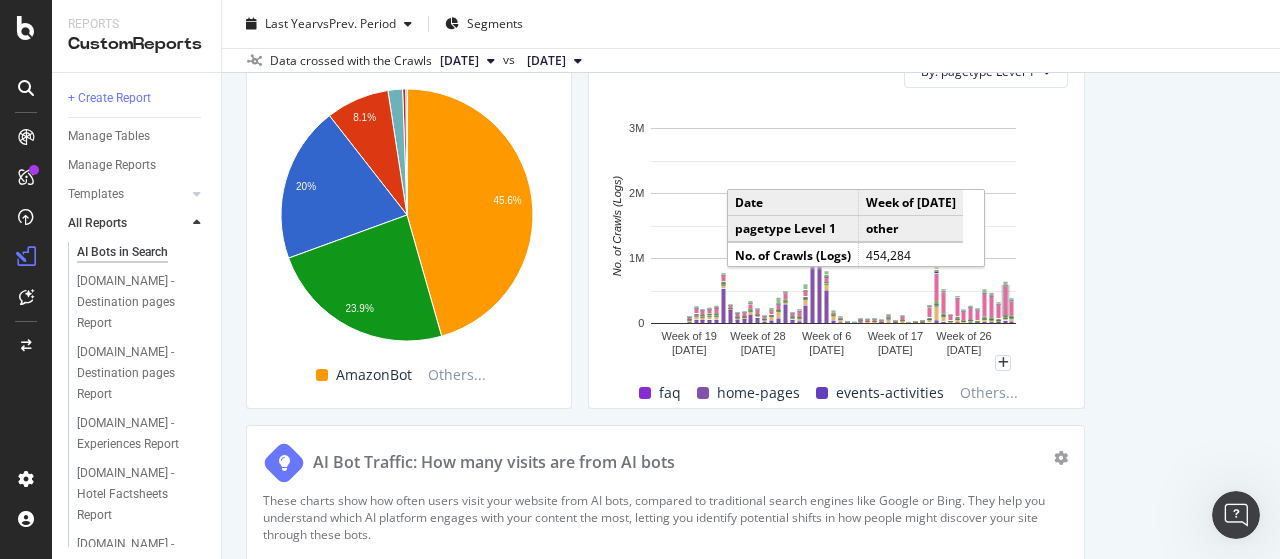 click 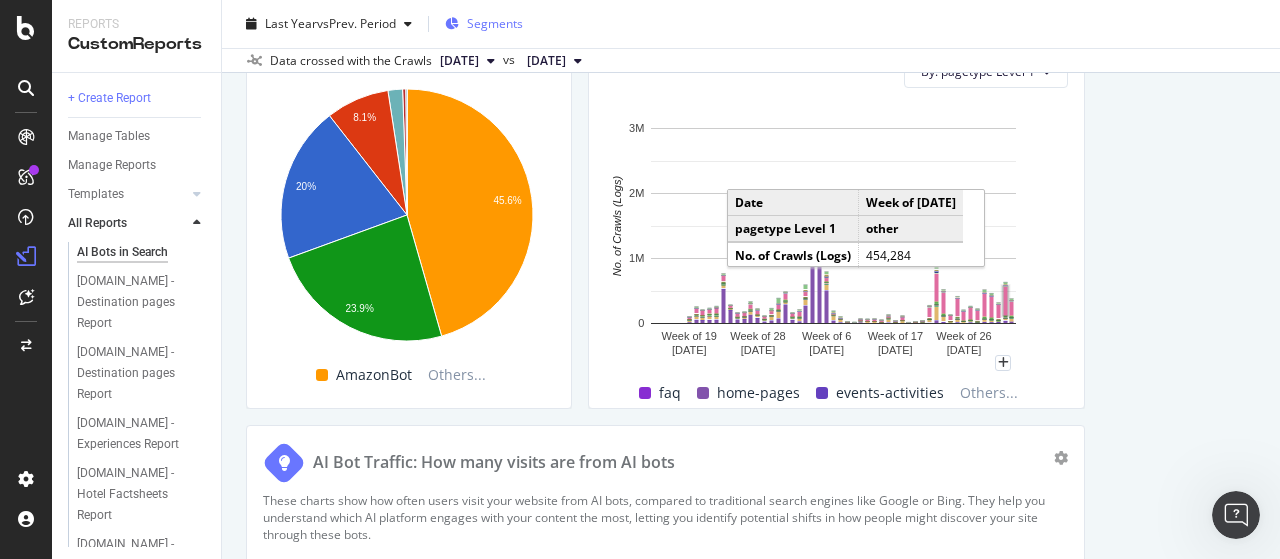 click on "Segments" at bounding box center (495, 23) 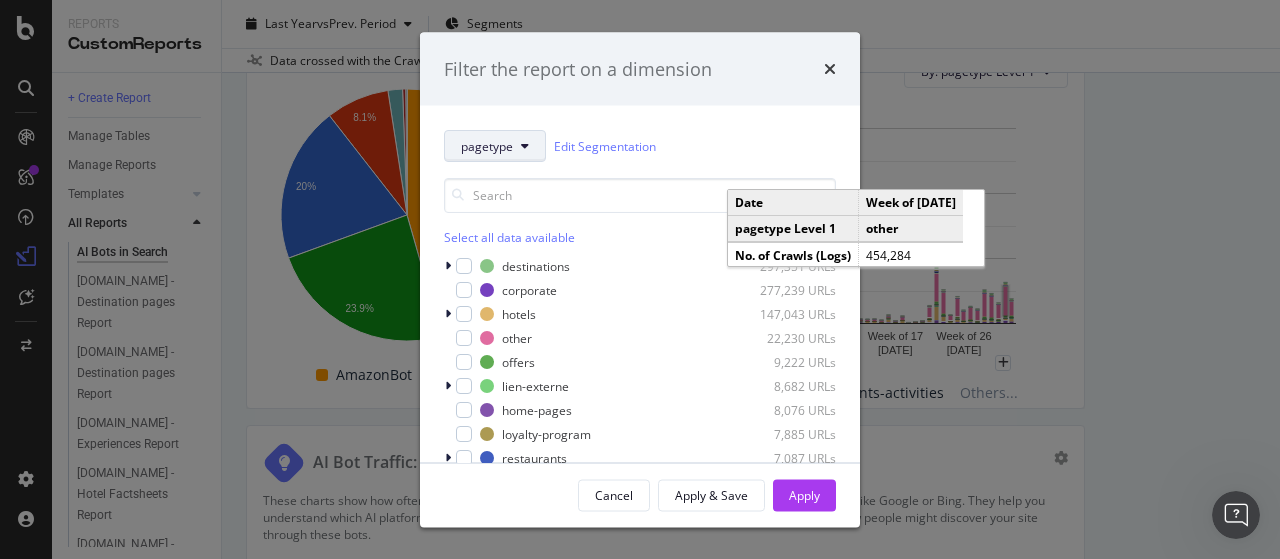 click on "pagetype" at bounding box center [495, 146] 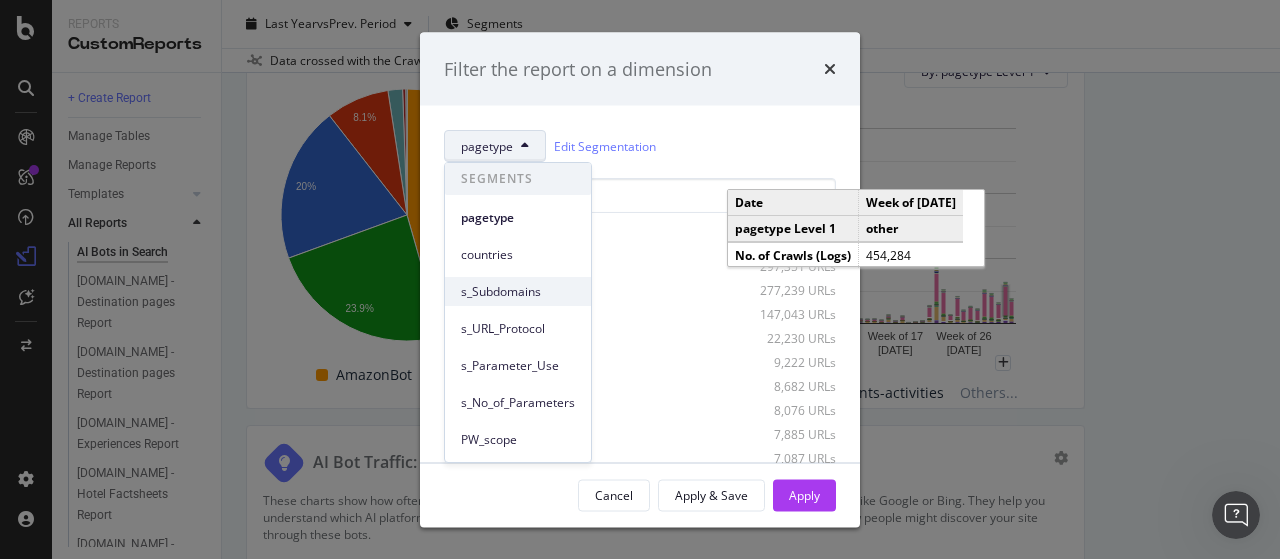 click on "s_Subdomains" at bounding box center [518, 291] 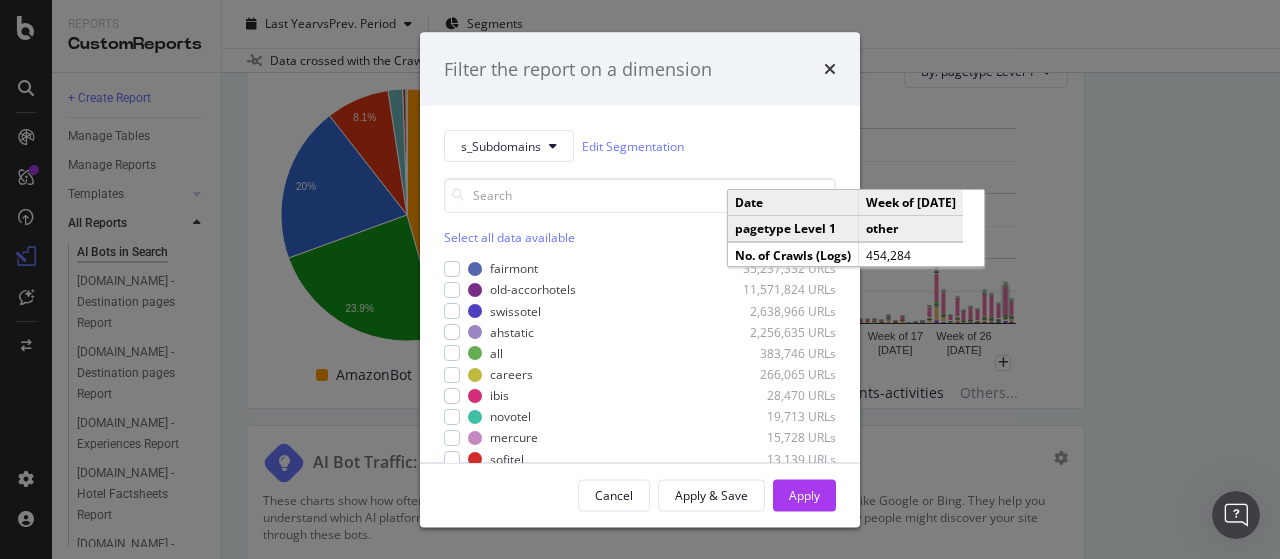 click on "Select all data available" at bounding box center [640, 237] 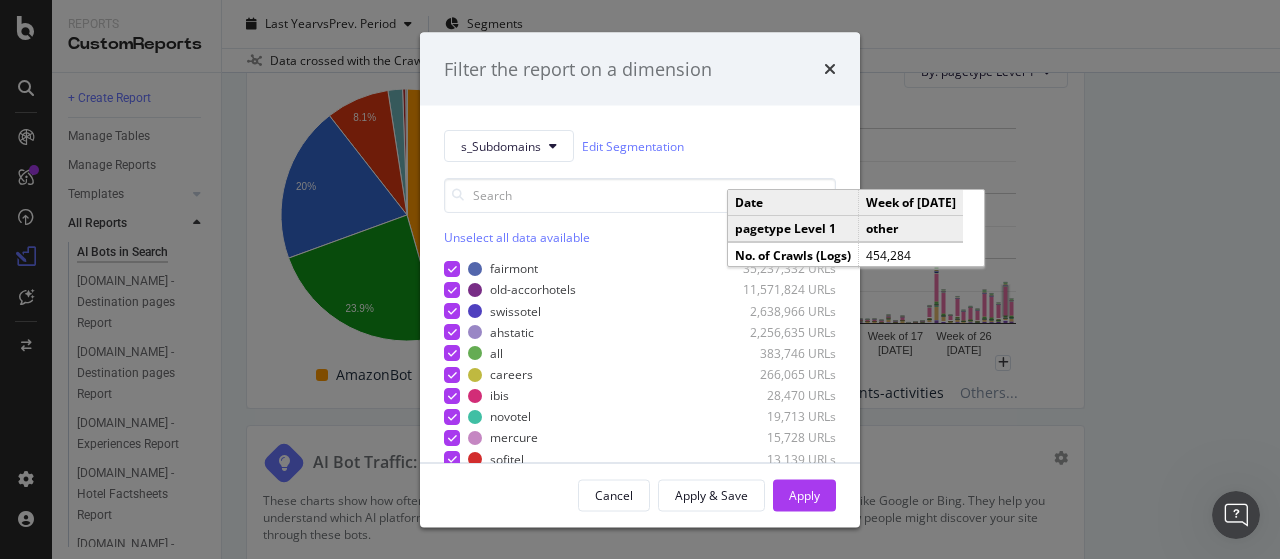 click on "Unselect all data available" at bounding box center [640, 237] 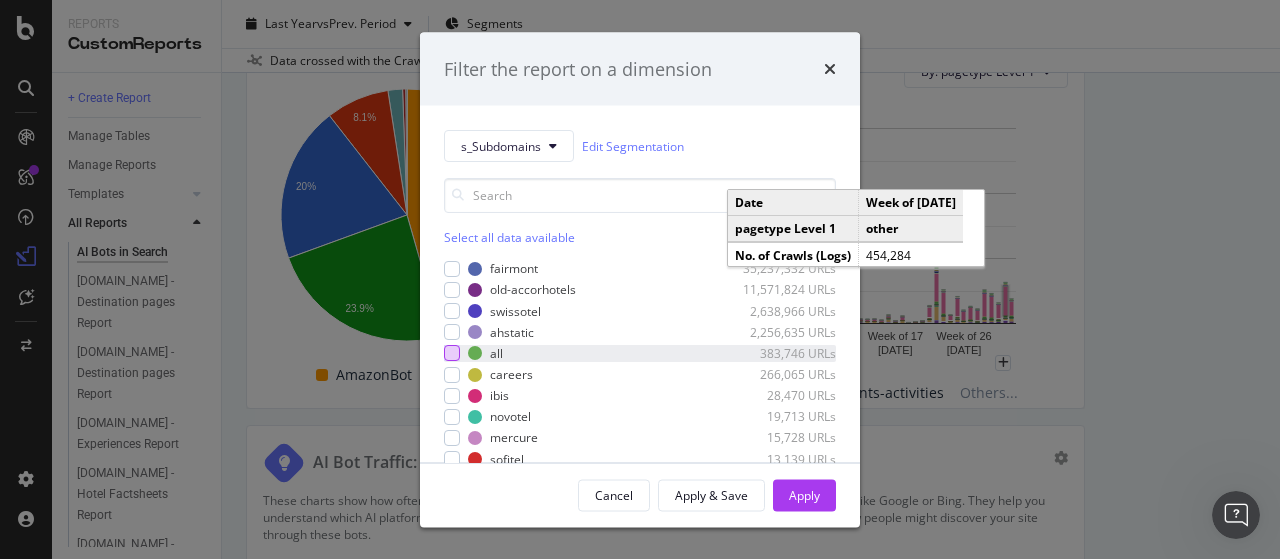 click at bounding box center (452, 353) 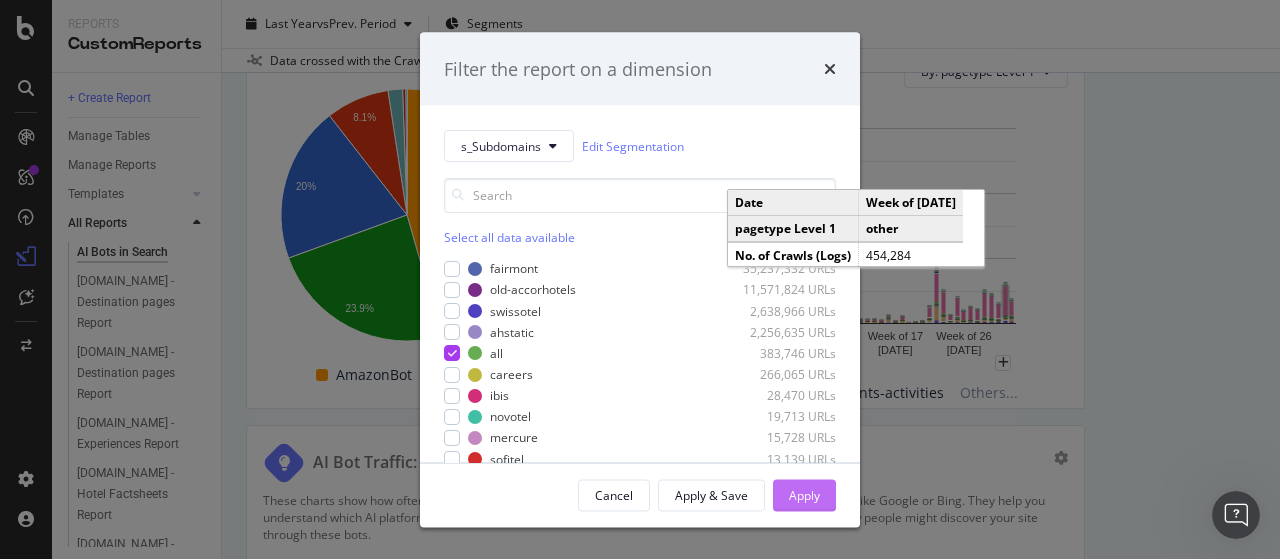 click on "Apply" at bounding box center (804, 494) 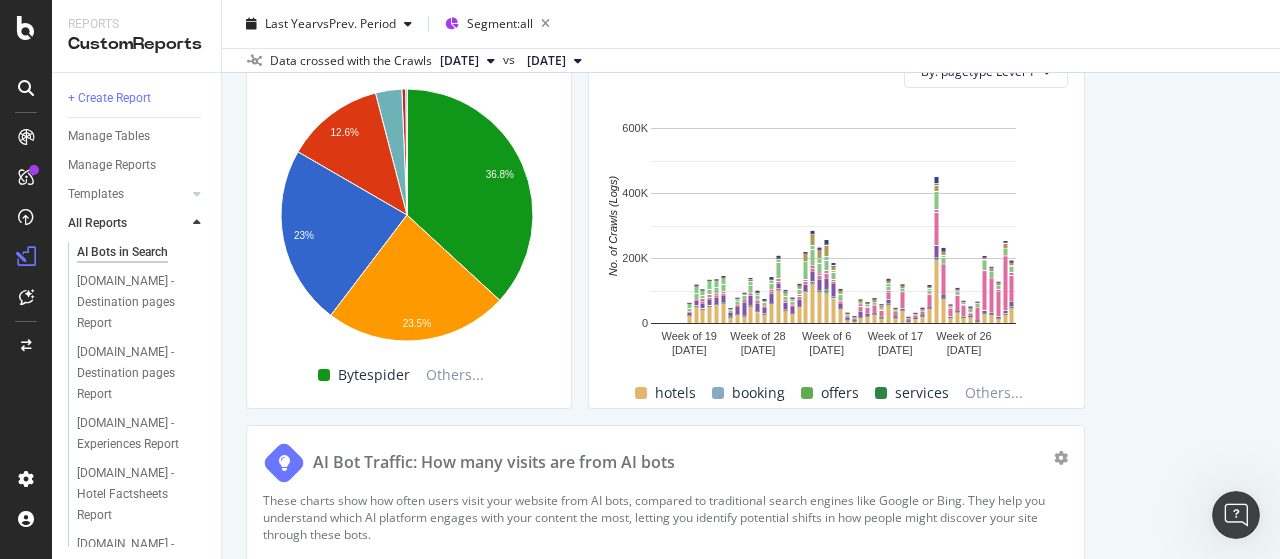 click on "This report shows AI bot interaction with your website and its impact on your organic traffic. Guidelines:
🗂️  Data source:  Your log data,  including AI bots , and third-party analytics are required for this report.
🏗️  Customization:  Change the period to look at longer trends, or  clone  this template to add your own  text insights , change charts, and schedule emails.
How AI search engines differ from traditional search engines AI search engines rely on bots to crawl your website like traditional search engines, but they provide direct answers to queries instead of lists of relevant links. They may include reference links in their answers to enable users to verify information. AI search engines prioritize high-quality, up-to-date sources, crawling less frequently than traditional search engines. They provide a more direct experience by focusing on relevance delivered through a conversational UI.
Learn more in our Knowledge Base
Unique URLs Crawled from OpenAI OpenAI All bots" at bounding box center [751, -986] 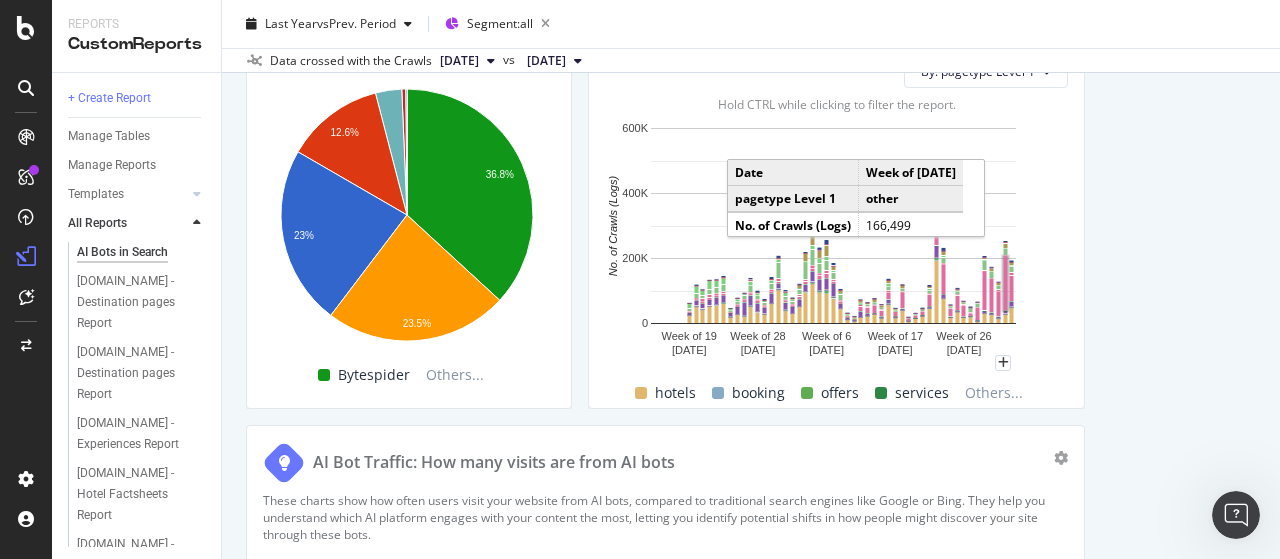 click 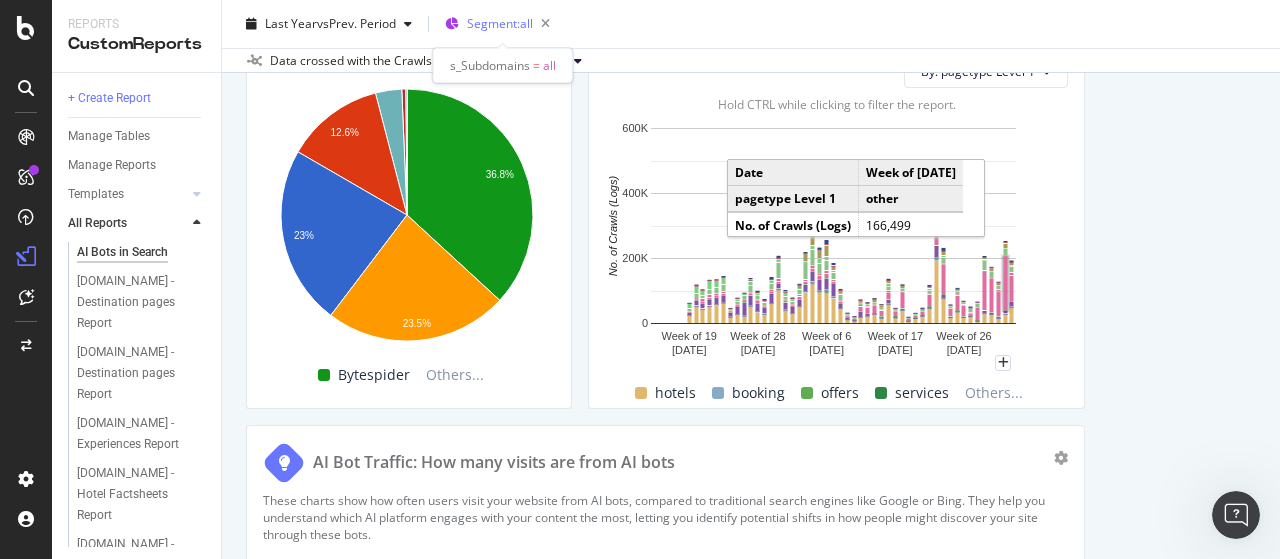 click on "Segment:  all" at bounding box center (500, 23) 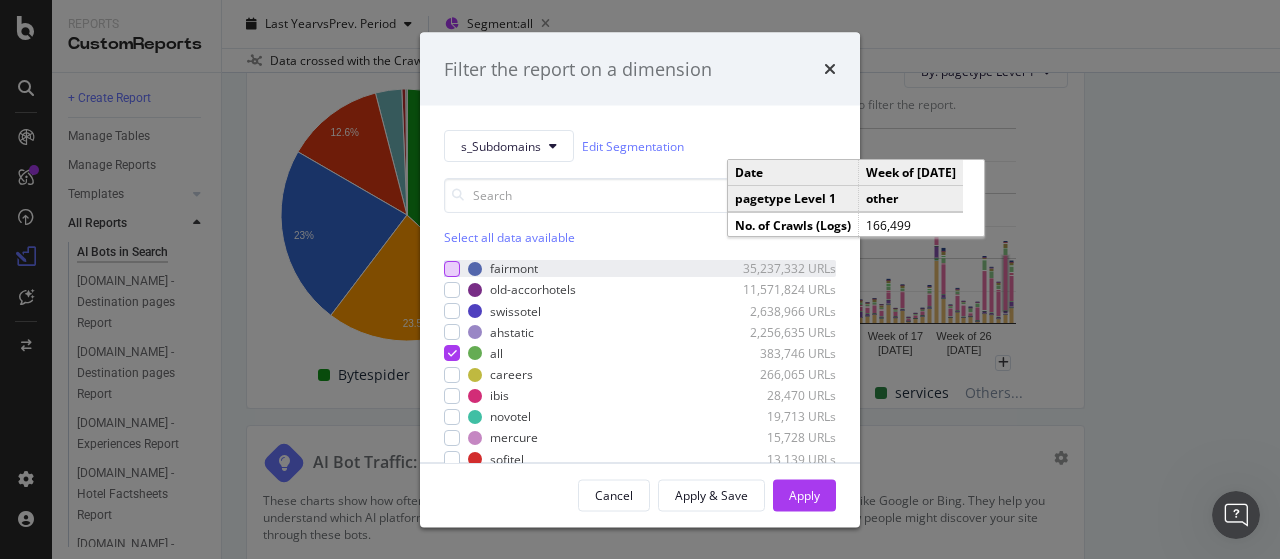 click at bounding box center [452, 268] 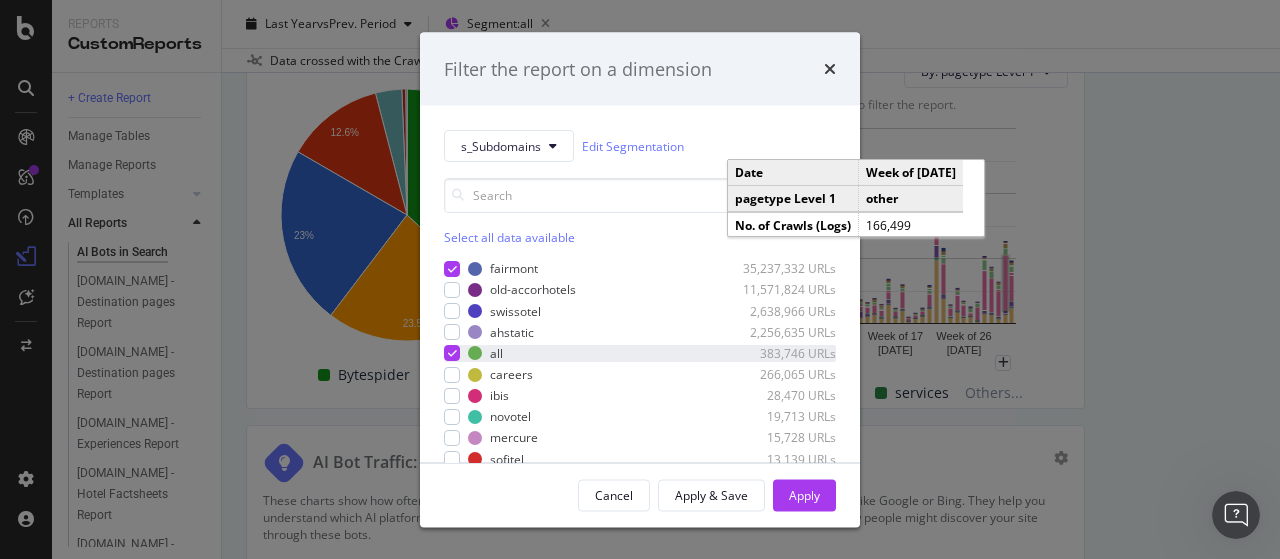 click at bounding box center (452, 353) 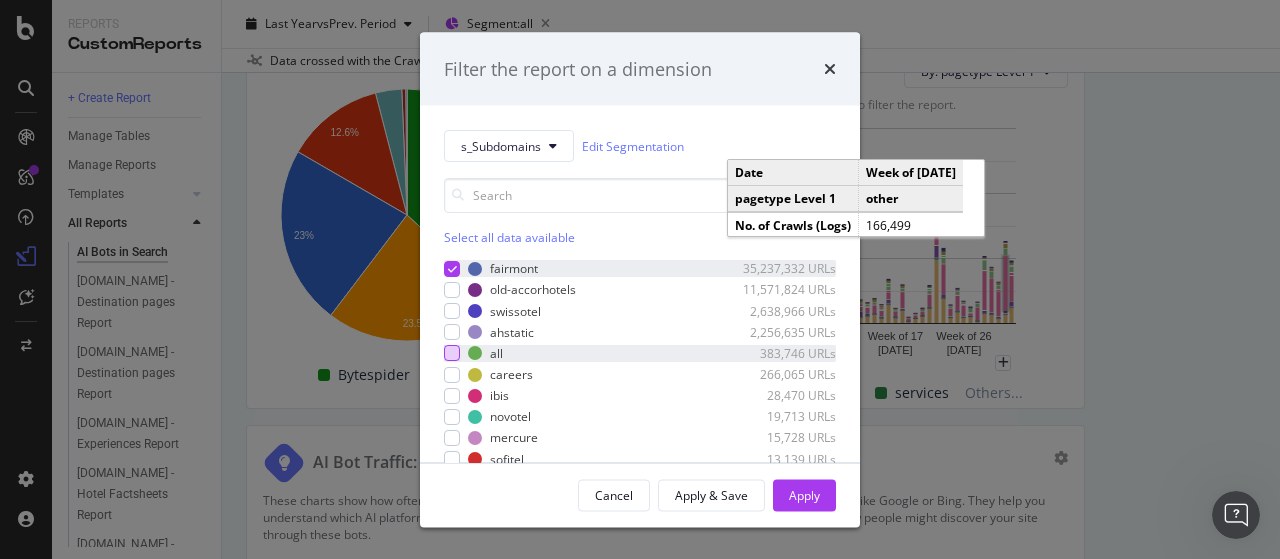 click at bounding box center [452, 268] 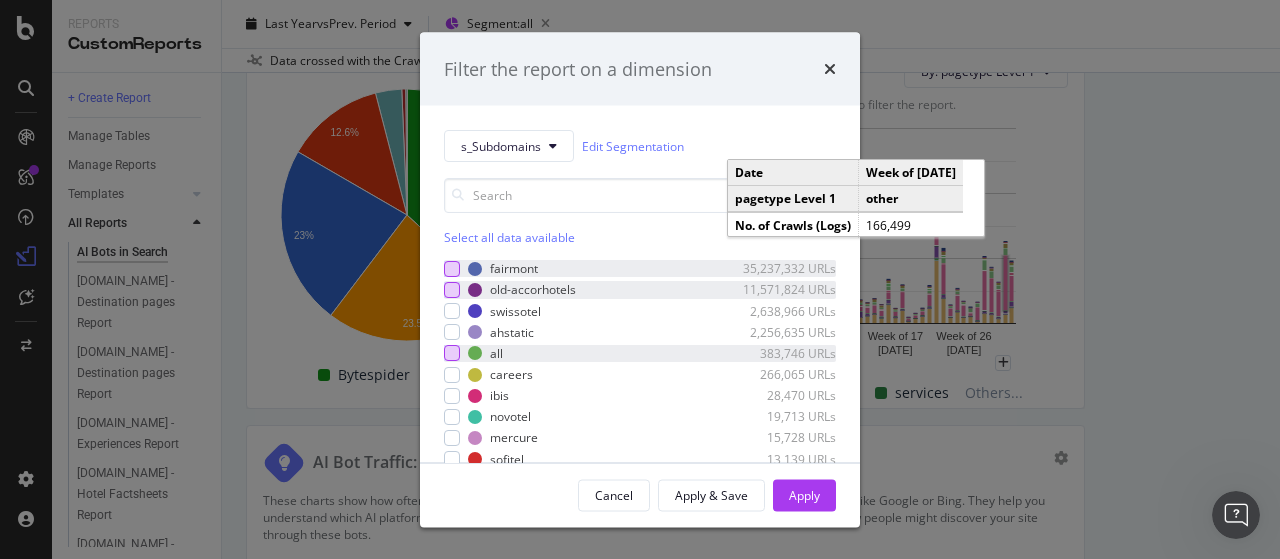click at bounding box center (452, 290) 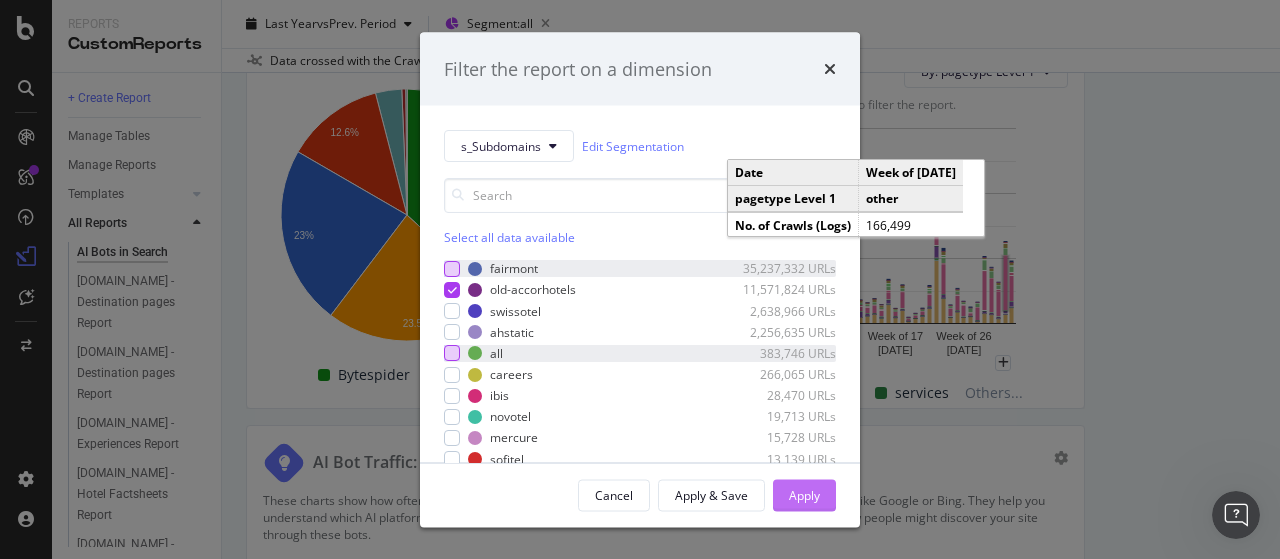 click on "Apply" at bounding box center [804, 494] 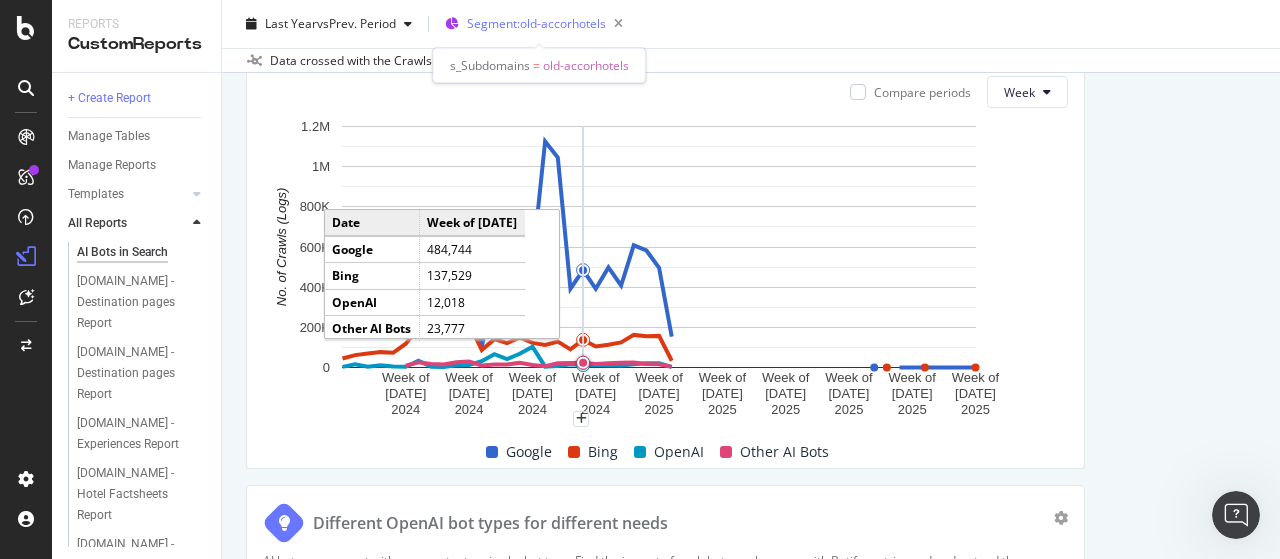 scroll, scrollTop: 900, scrollLeft: 0, axis: vertical 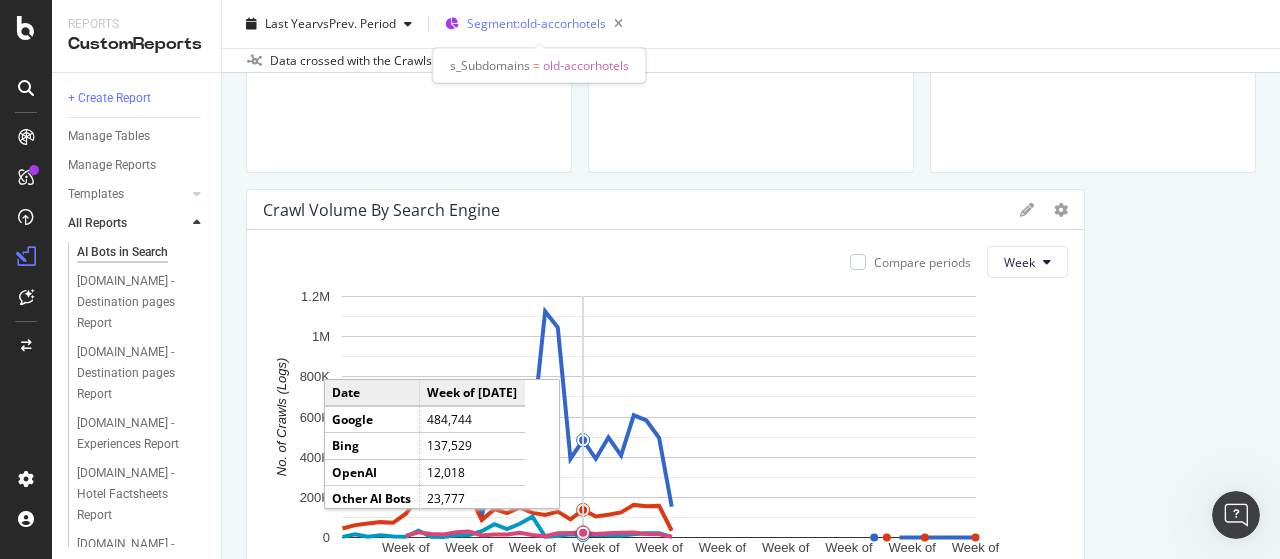 click on "Segment:  old-accorhotels" at bounding box center [536, 23] 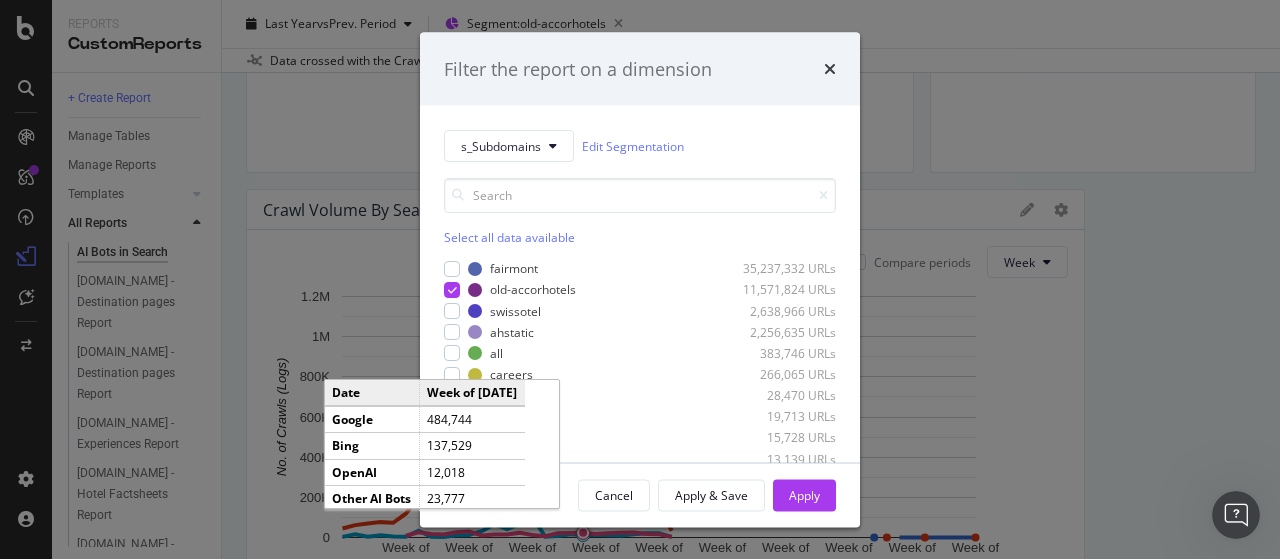 click on "s_Subdomains Edit Segmentation Select all data available fairmont 35,237,332   URLs old-accorhotels 11,571,824   URLs swissotel 2,638,966   URLs ahstatic 2,256,635   URLs all 383,746   URLs careers 266,065   URLs ibis 28,470   URLs novotel 19,713   URLs mercure 15,728   URLs sofitel 13,139   URLs movenpick 12,527   URLs mgallery 10,953   URLs press 6,293   URLs limitlessexperiences 5,777   URLs help 5,676   URLs group 5,299   URLs collections 3,773   URLs other 2,676   URLs restaurantsandbars 2,390   URLs apartmentsandvillas 2,084   URLs www 2,077   URLs hera 903   URLs makkah-madinah 853   URLs pullman 817   URLs spa 807   URLs restaurants 731   URLs fly 634   URLs resorts 483   URLs meetings 347   URLs webzine-actionnaires 302   URLs travelpros 261   URLs businesstravel 195   URLs mispelled 170   URLs repos 145   URLs t 136   URLs edg 132   URLs raffles 130   URLs hotelf1 71   URLs secure 69   URLs login 20   URLs api 10   URLs all-activitiesandevents 2   URLs loyalty 2   URLs regions-de-france 1   URL" at bounding box center (640, 284) 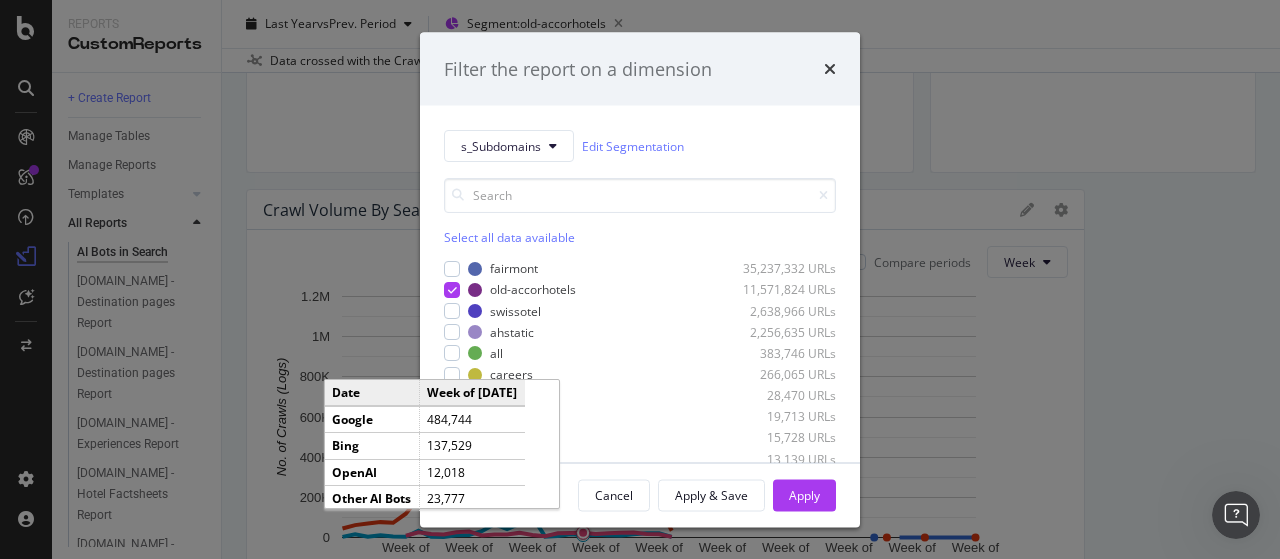 click at bounding box center (452, 268) 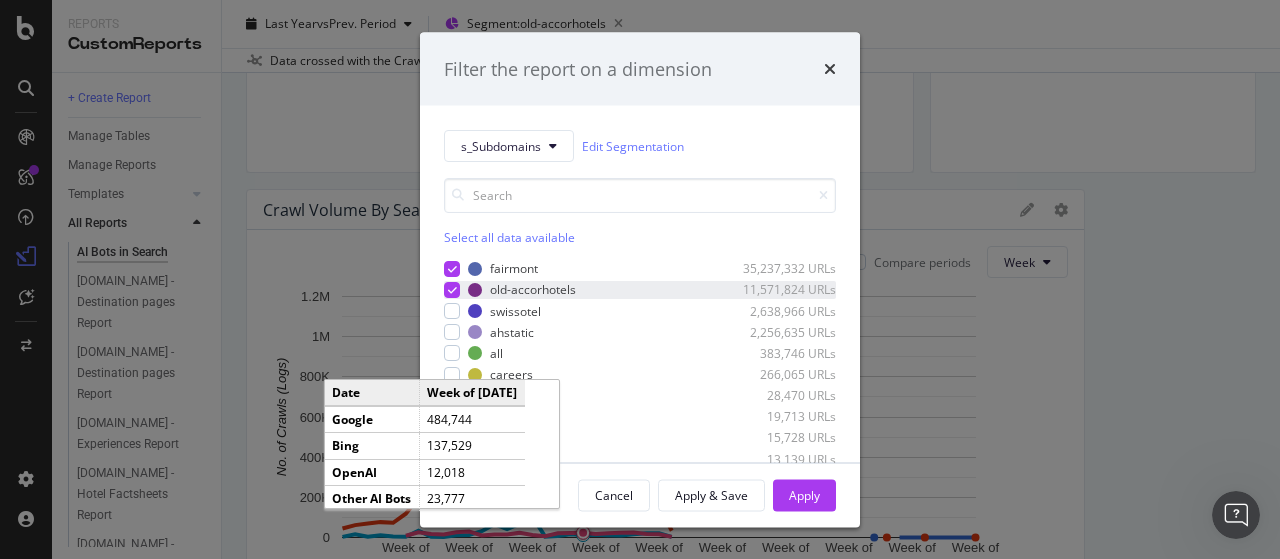 click on "old-accorhotels 11,571,824   URLs" at bounding box center (640, 289) 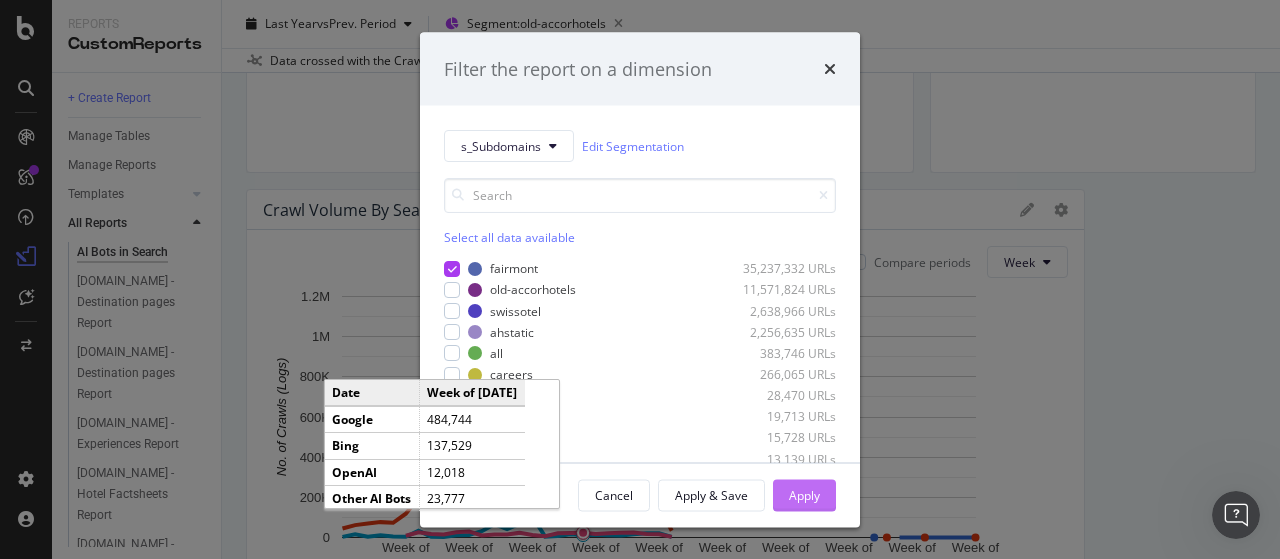 click on "Apply" at bounding box center (804, 494) 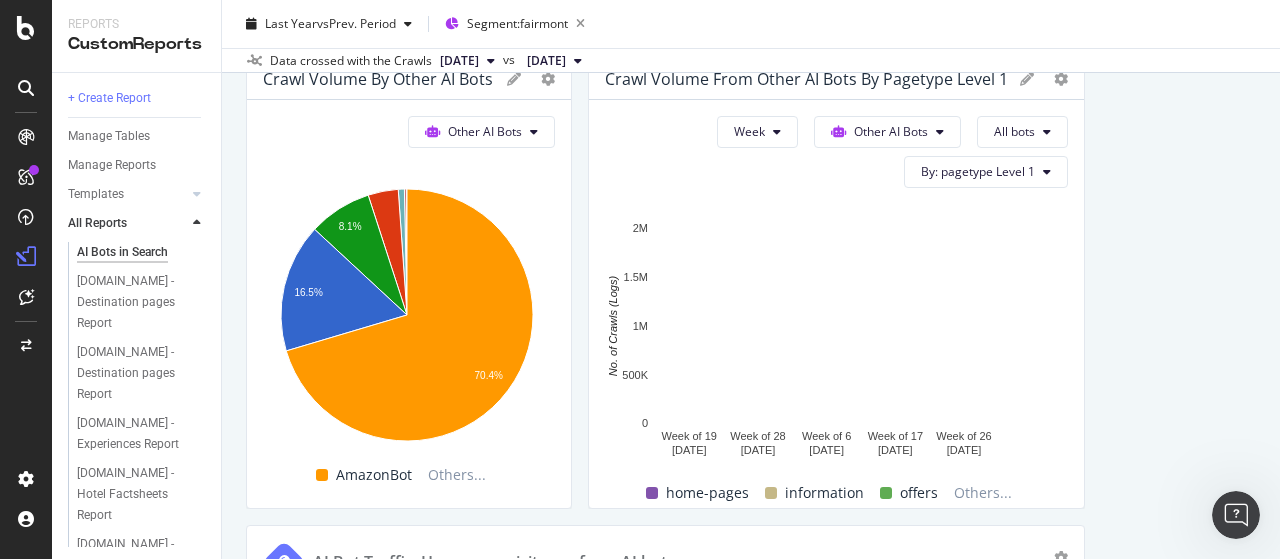 scroll, scrollTop: 3300, scrollLeft: 0, axis: vertical 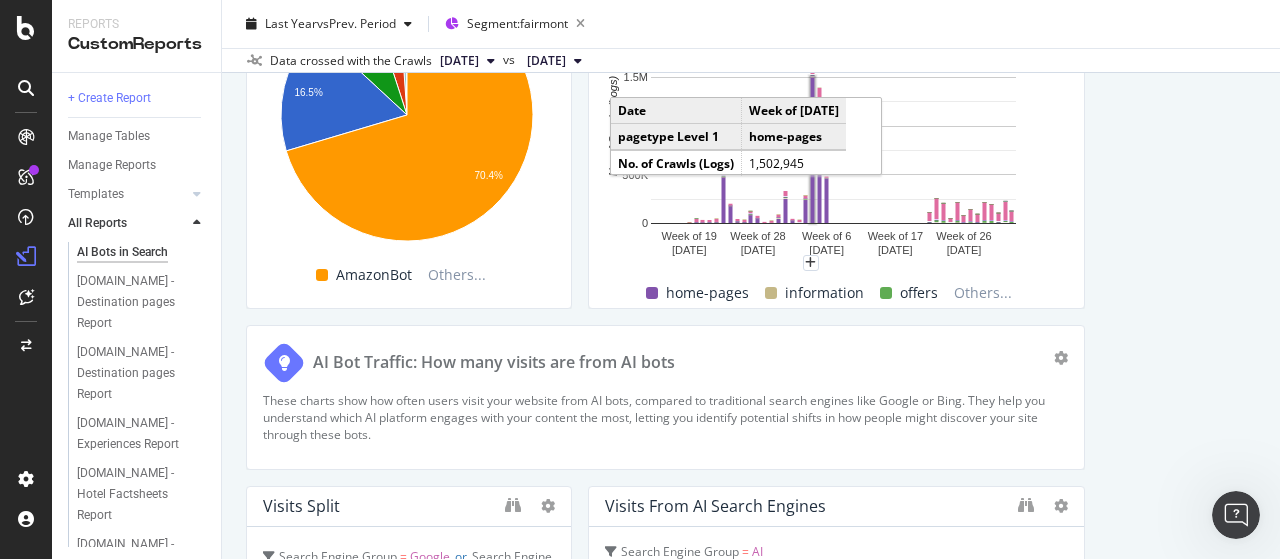 click 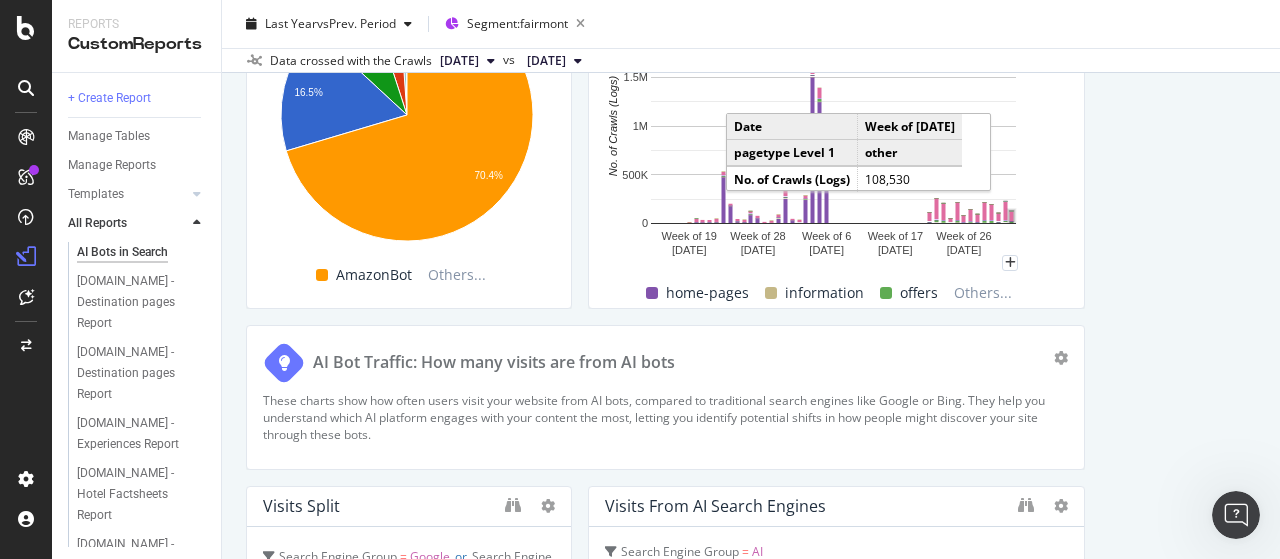 click 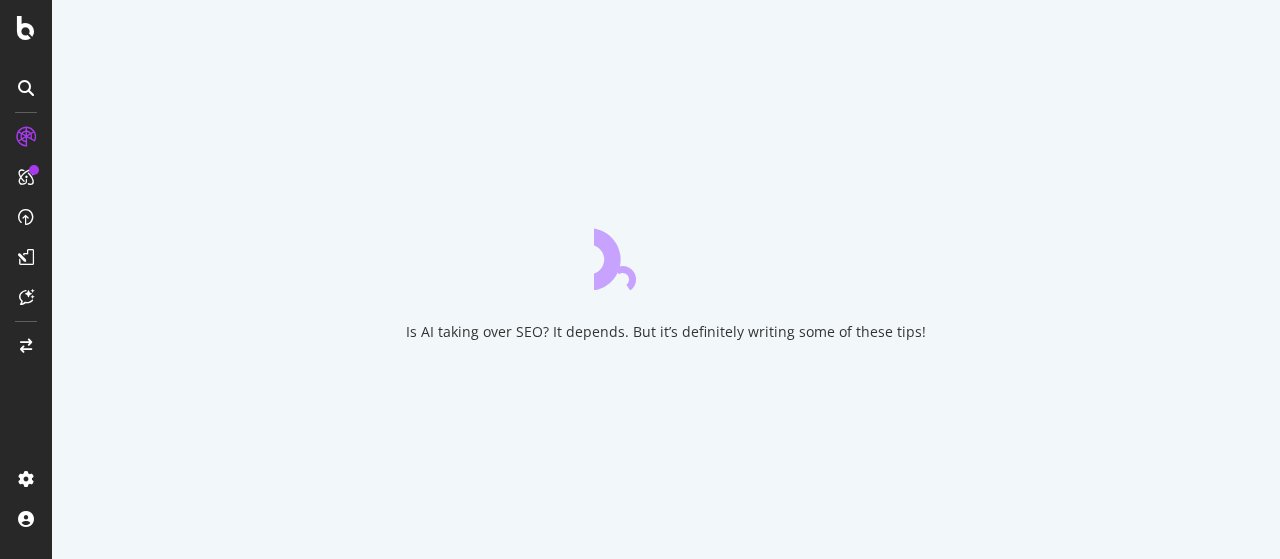 scroll, scrollTop: 0, scrollLeft: 0, axis: both 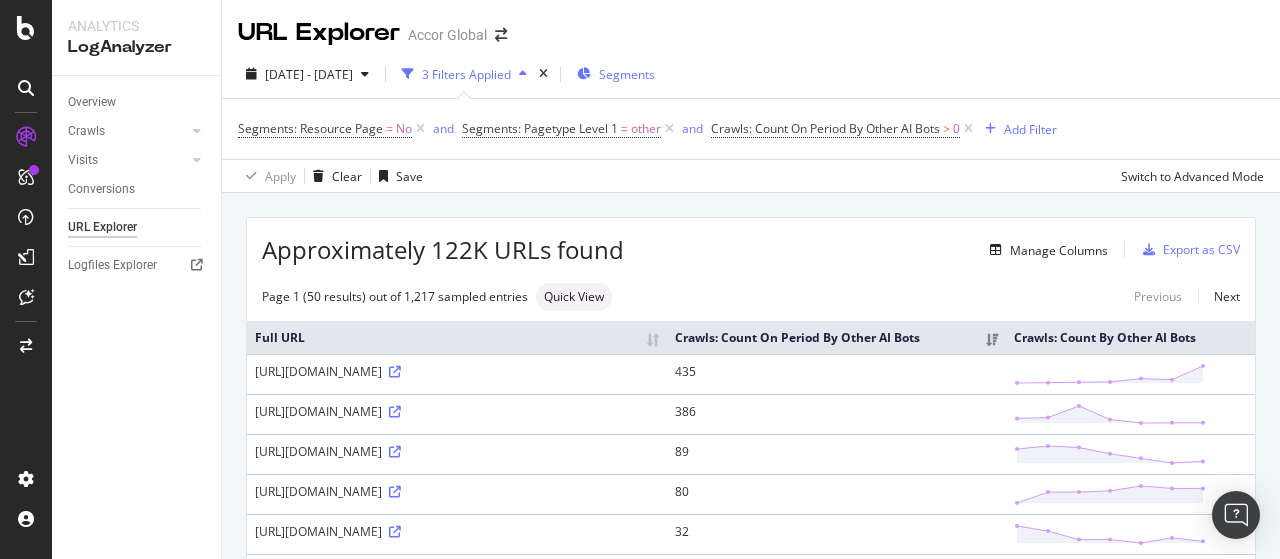 click on "Segments" at bounding box center [627, 74] 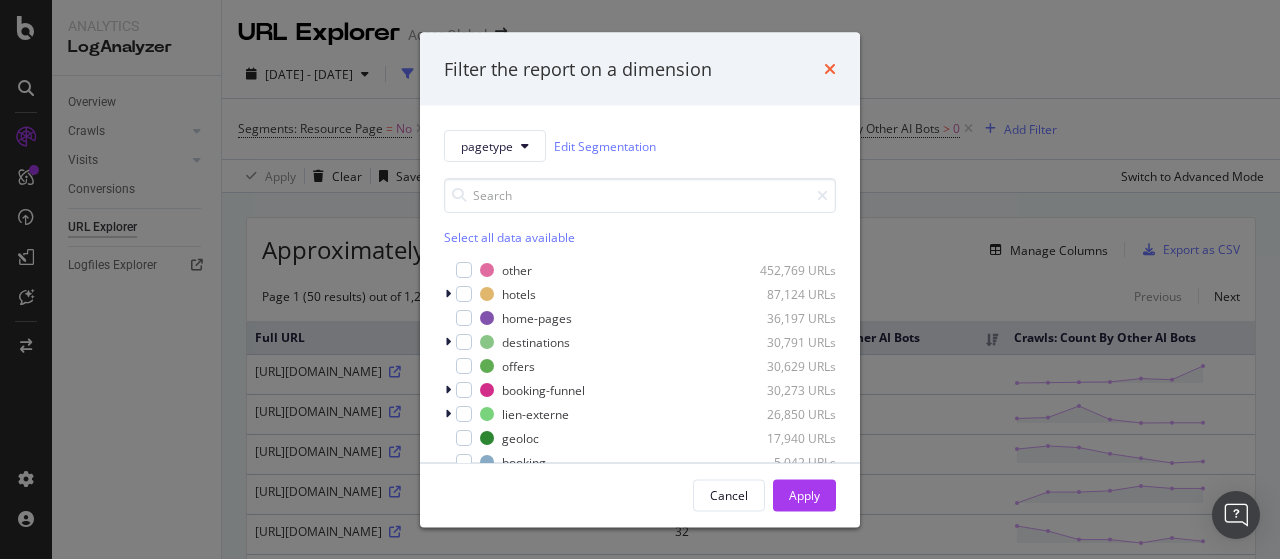 click at bounding box center (830, 69) 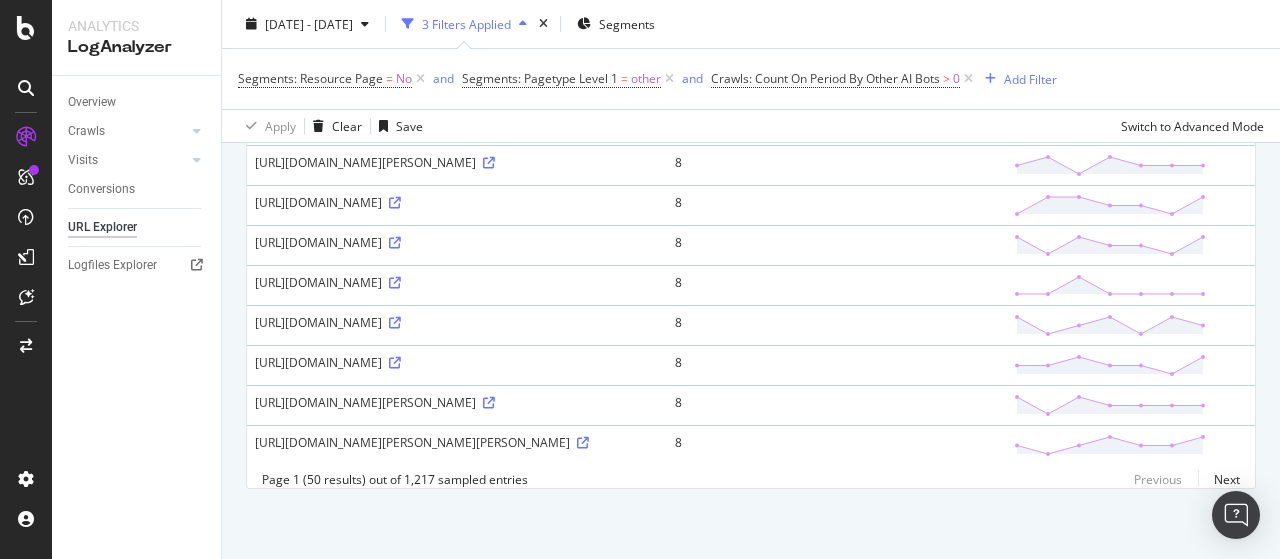 scroll, scrollTop: 2038, scrollLeft: 0, axis: vertical 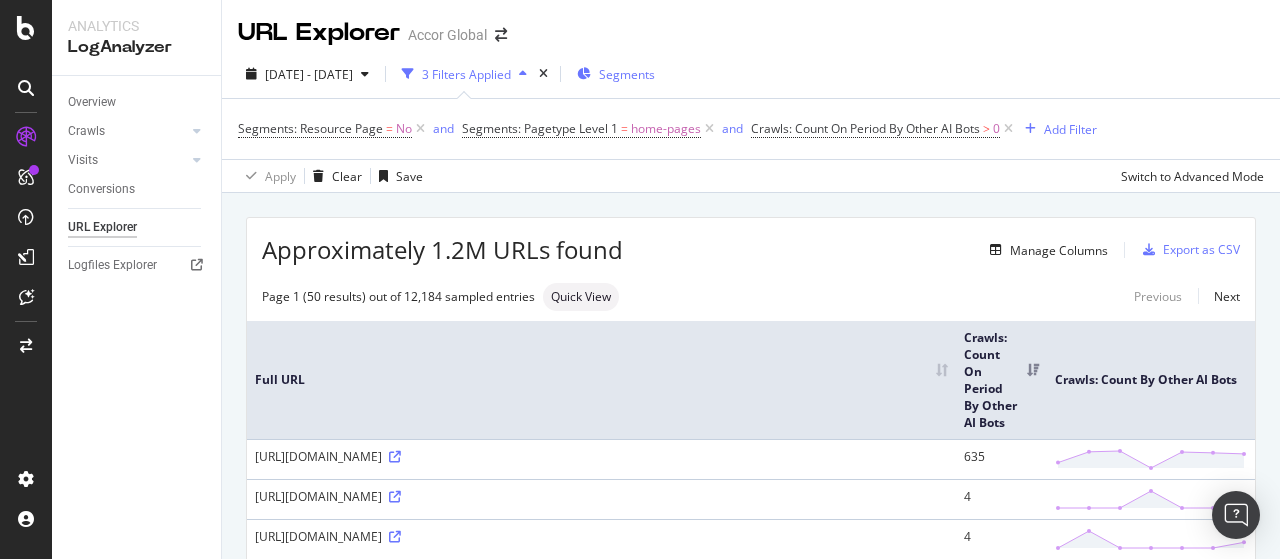 click on "Segments" at bounding box center (627, 74) 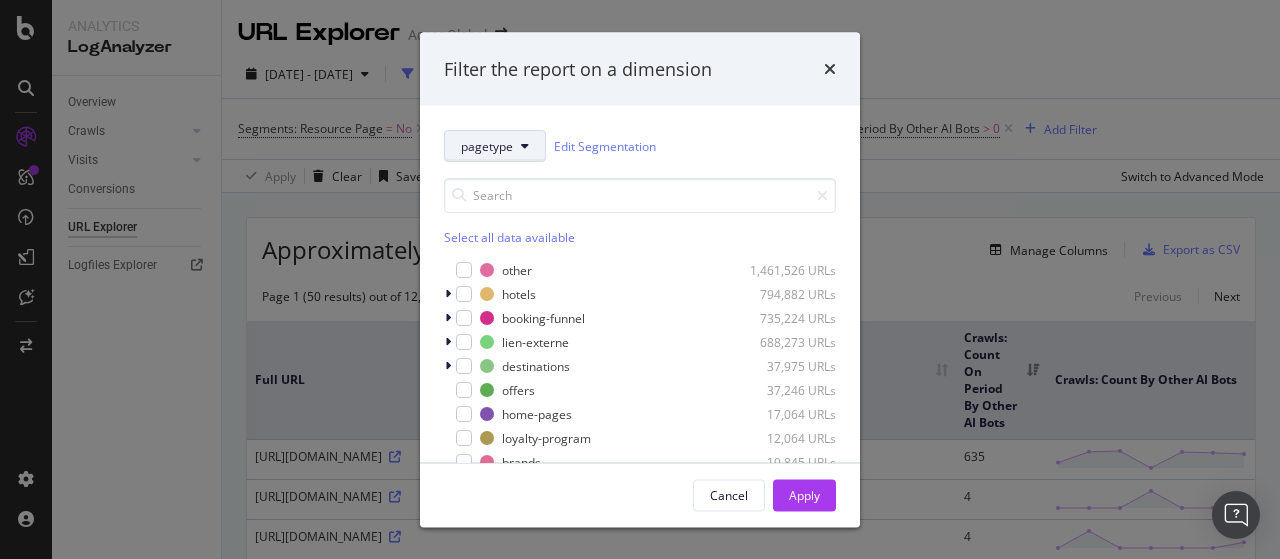 click at bounding box center (525, 146) 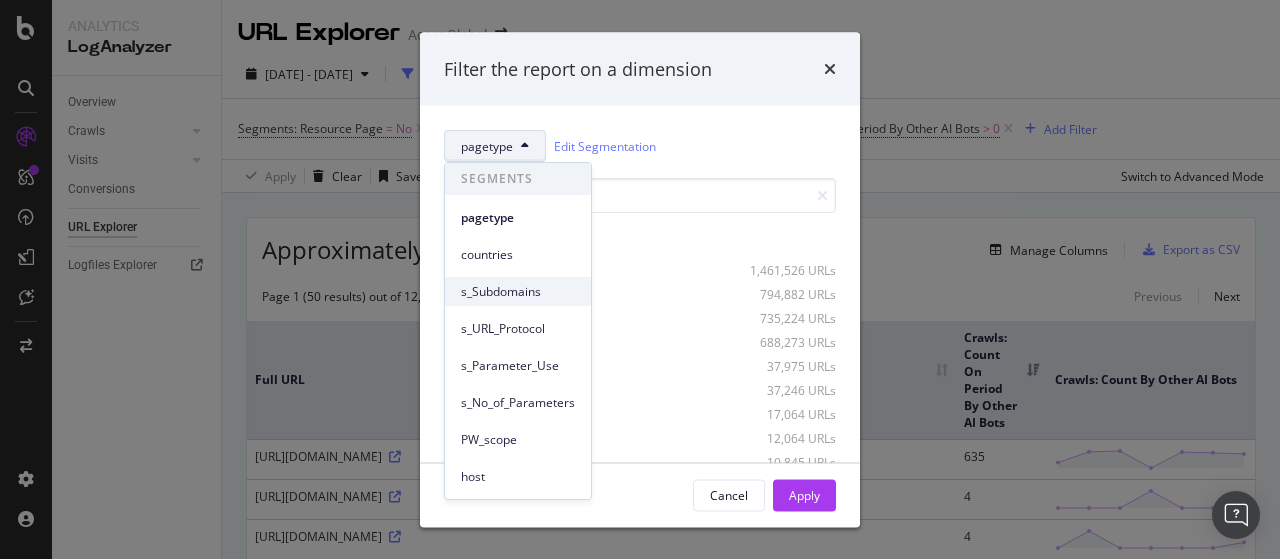 click on "s_Subdomains" at bounding box center [518, 292] 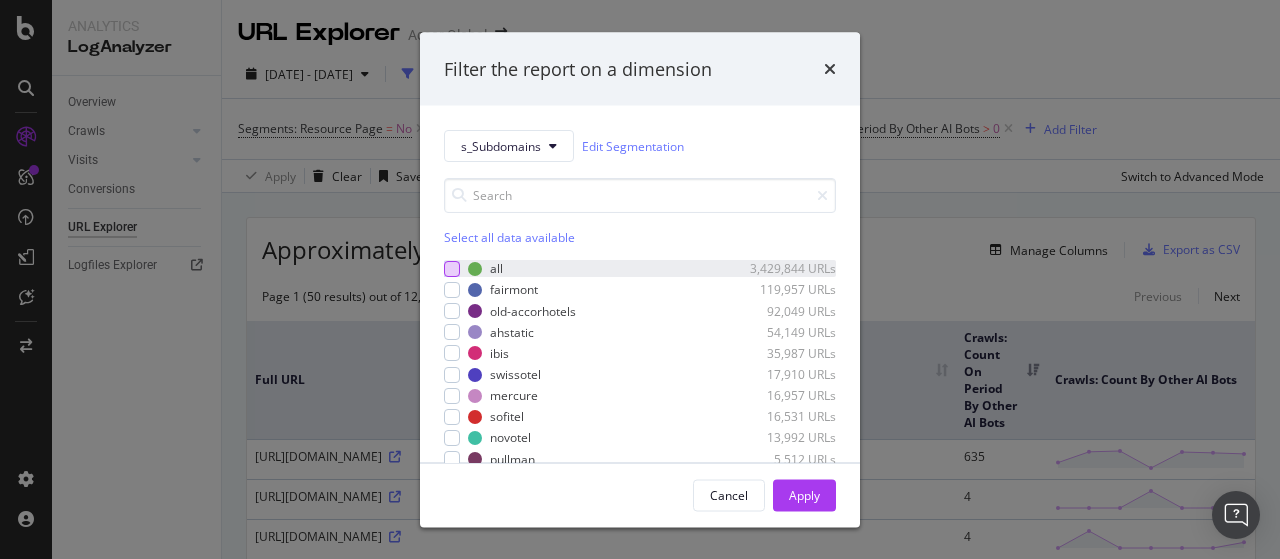 click at bounding box center (452, 268) 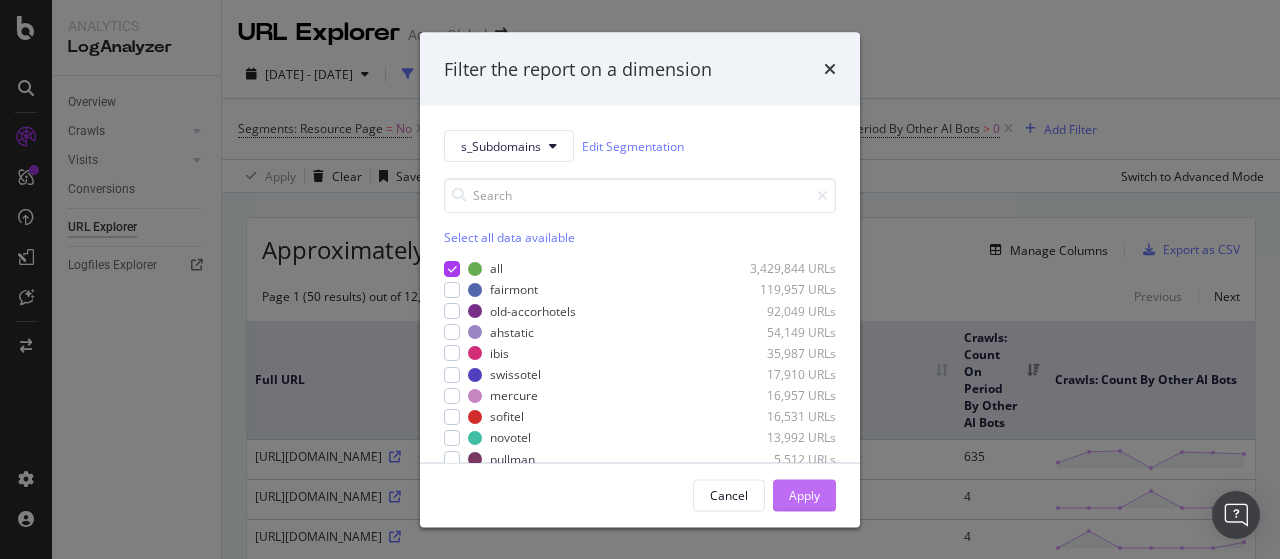 click on "Apply" at bounding box center (804, 494) 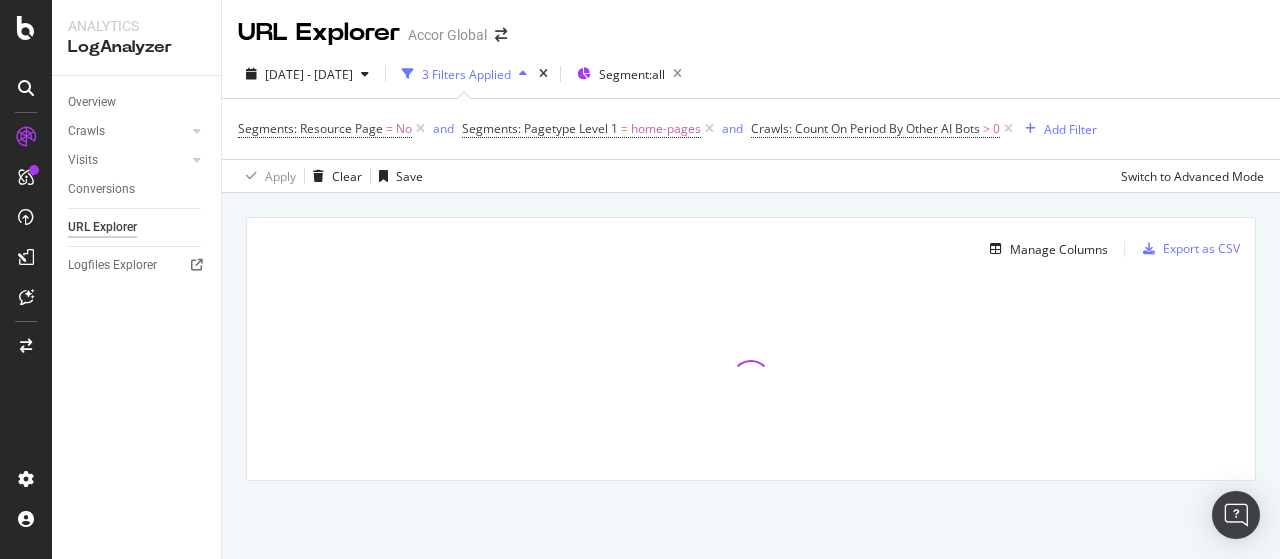click at bounding box center [751, 380] 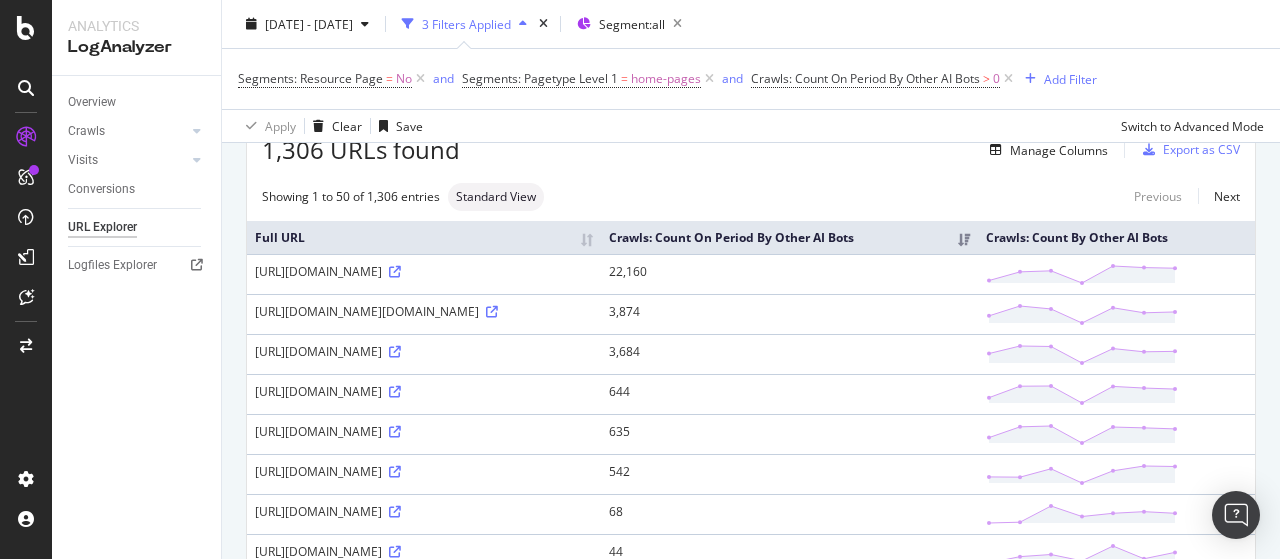 scroll, scrollTop: 0, scrollLeft: 0, axis: both 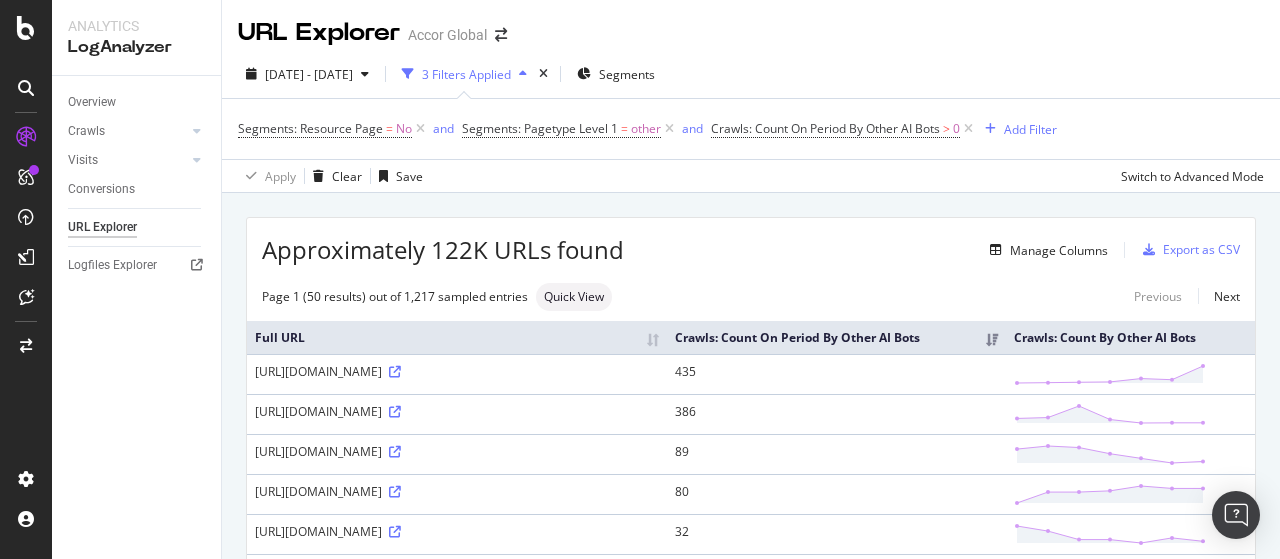 click on "Segments: Resource Page   =     No and Segments: Pagetype Level 1   =     other and Crawls: Count On Period By Other AI Bots   >     0 Add Filter" at bounding box center (751, 129) 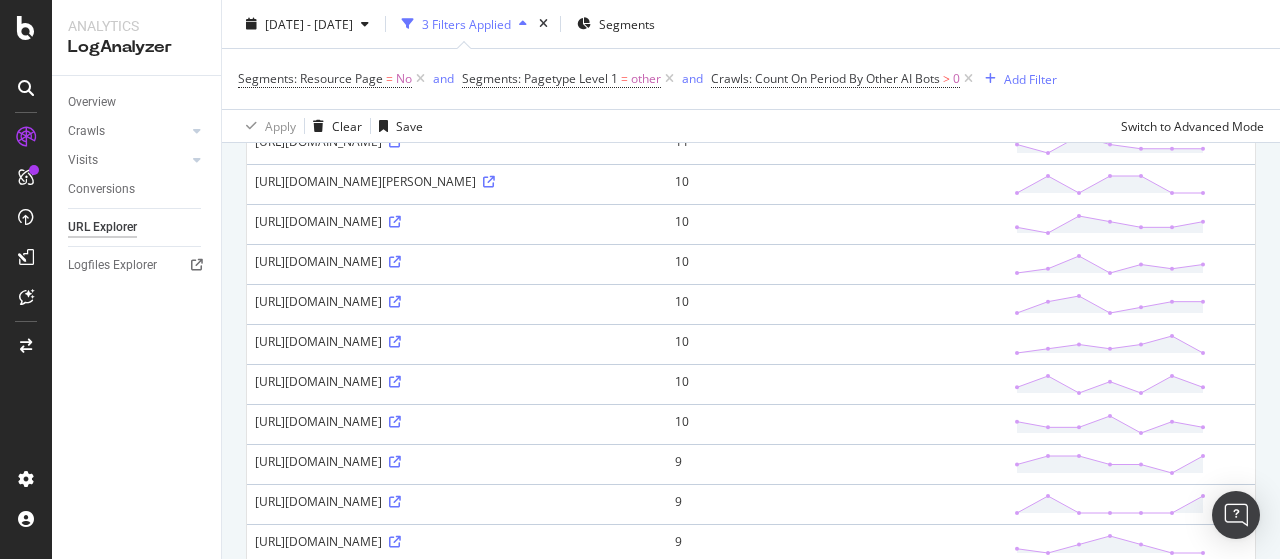 scroll, scrollTop: 1300, scrollLeft: 0, axis: vertical 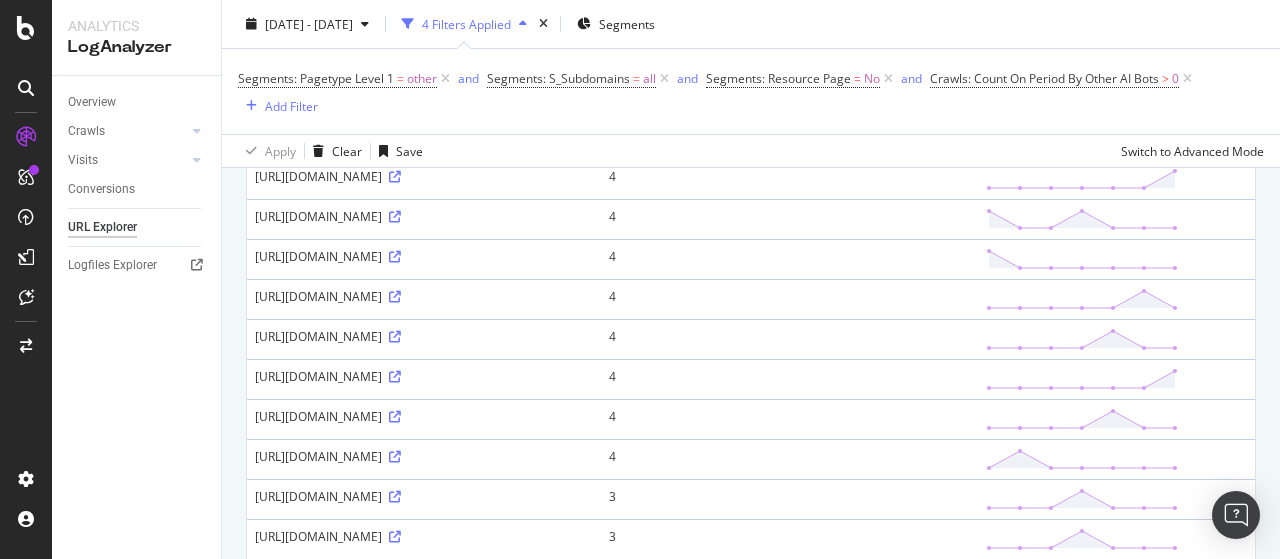 click at bounding box center [395, 17] 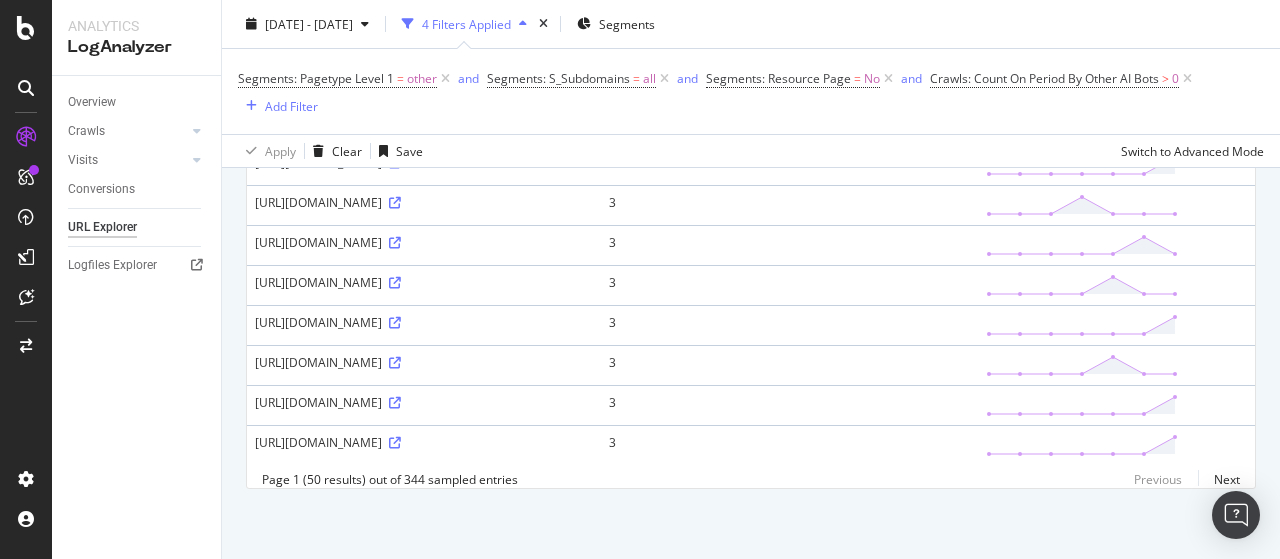 scroll, scrollTop: 2475, scrollLeft: 0, axis: vertical 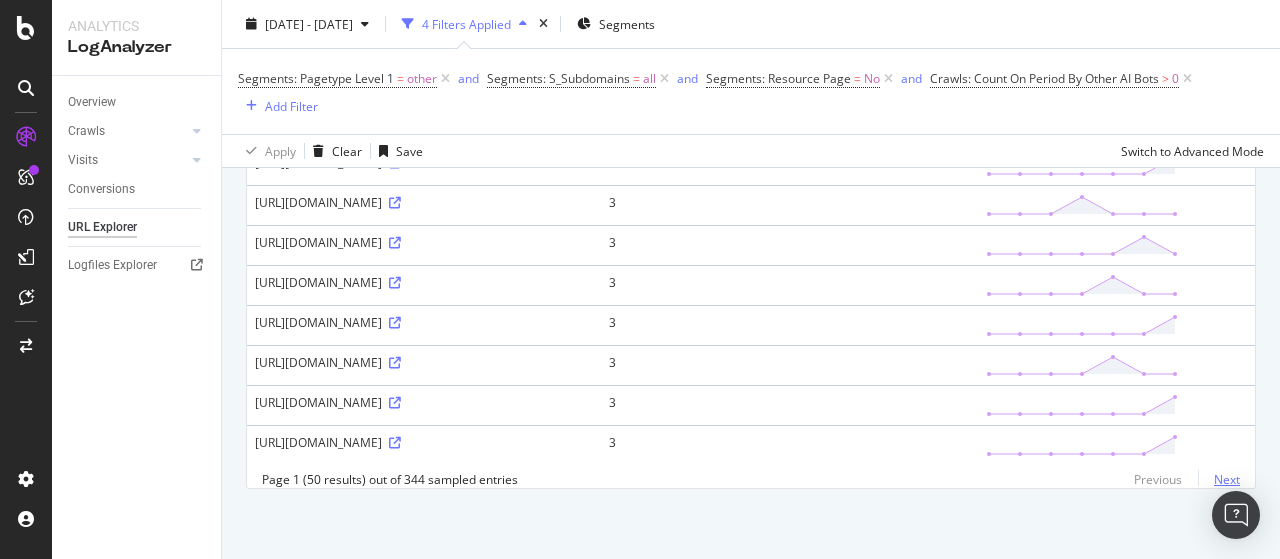 click on "Next" at bounding box center [1219, 479] 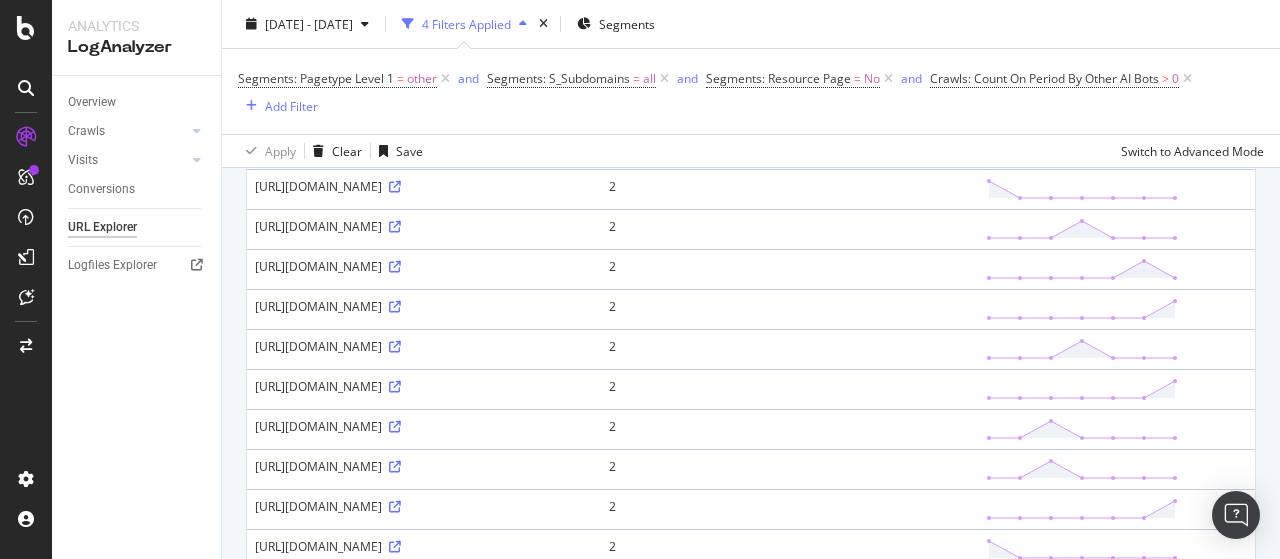 scroll, scrollTop: 2508, scrollLeft: 0, axis: vertical 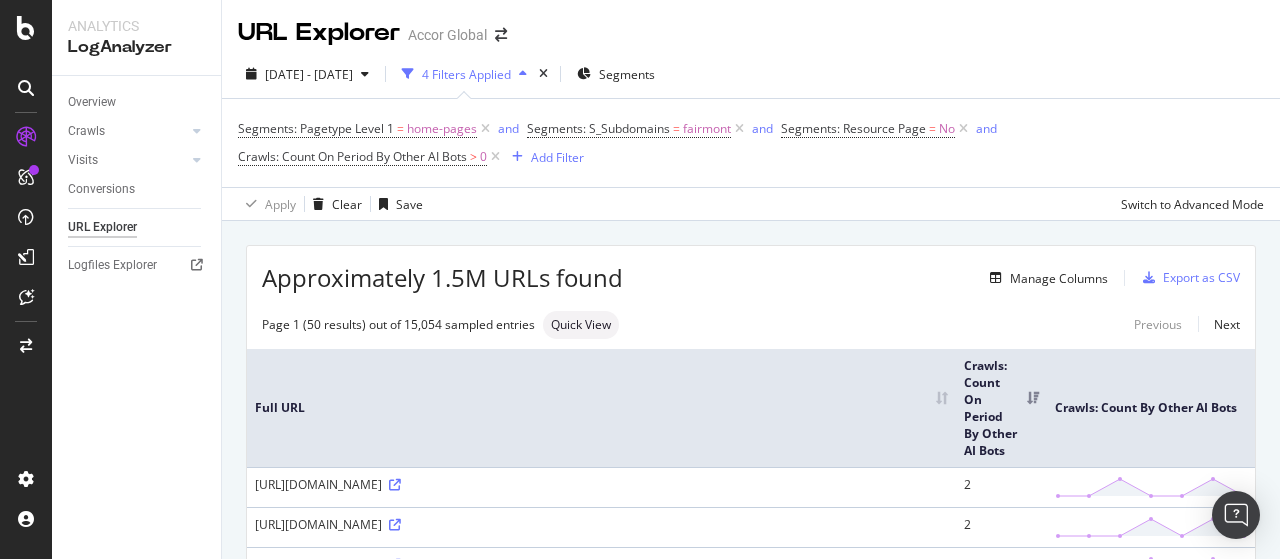 click on "Segments: Pagetype Level 1   =     home-pages and Segments: S_Subdomains   =     fairmont and Segments: Resource Page   =     No and Crawls: Count On Period By Other AI Bots   >     0 Add Filter" at bounding box center [751, 143] 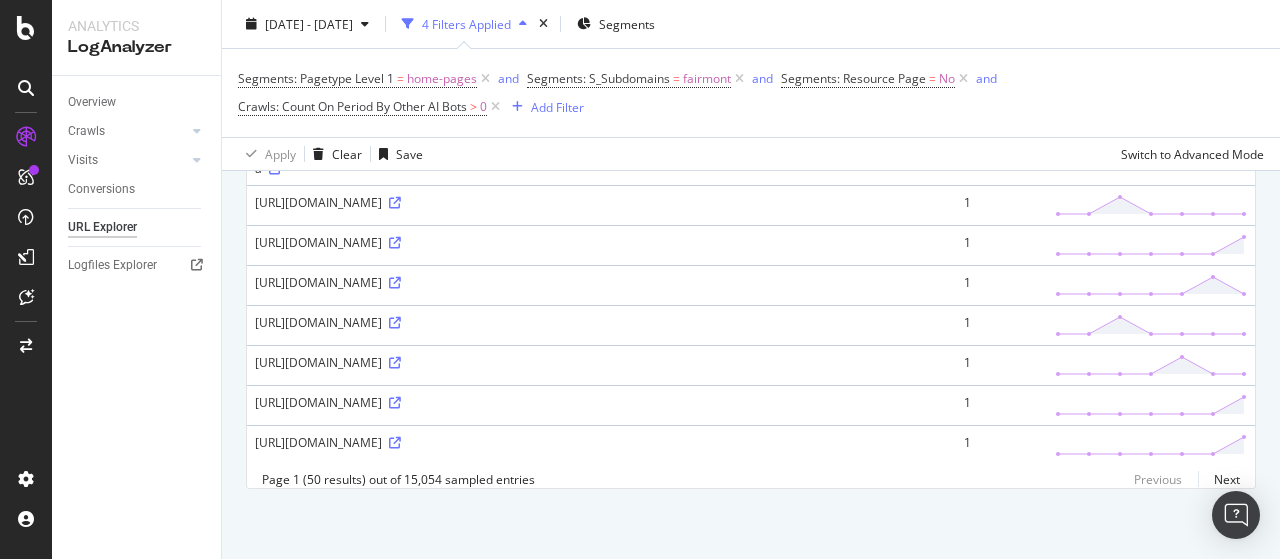 scroll, scrollTop: 8150, scrollLeft: 0, axis: vertical 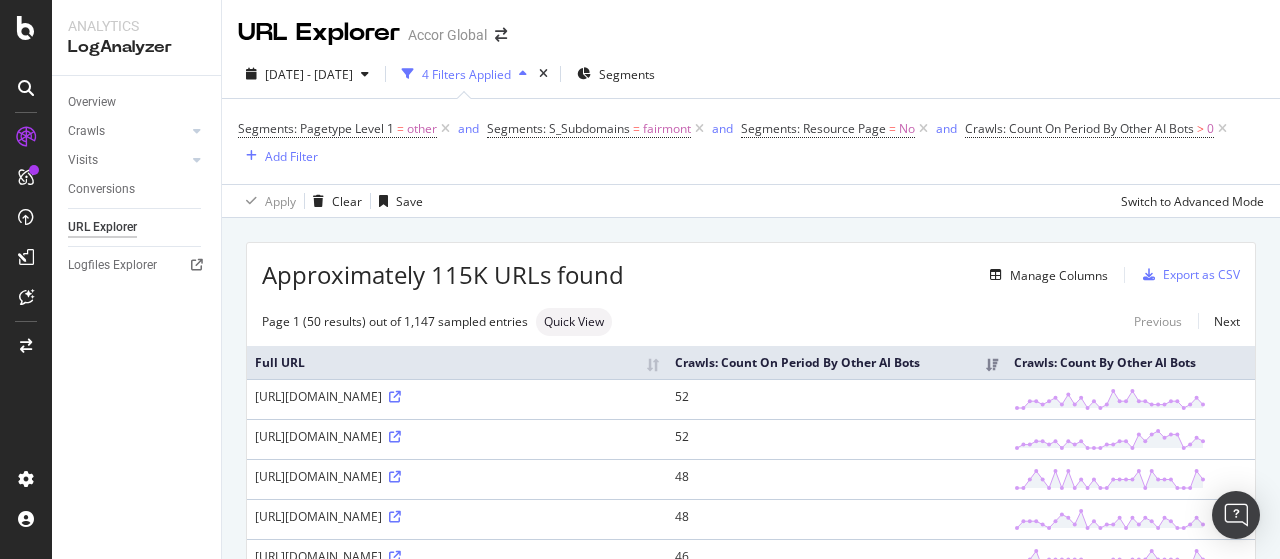 click on "Crawls: Count On Period By Other AI Bots" at bounding box center [836, 362] 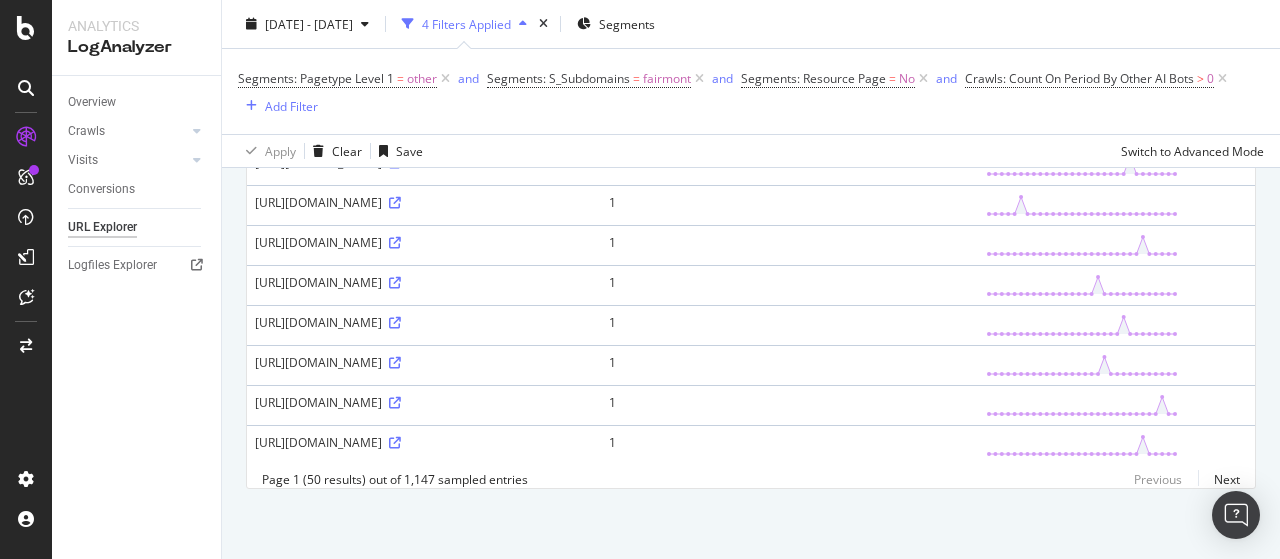 scroll, scrollTop: 2334, scrollLeft: 0, axis: vertical 